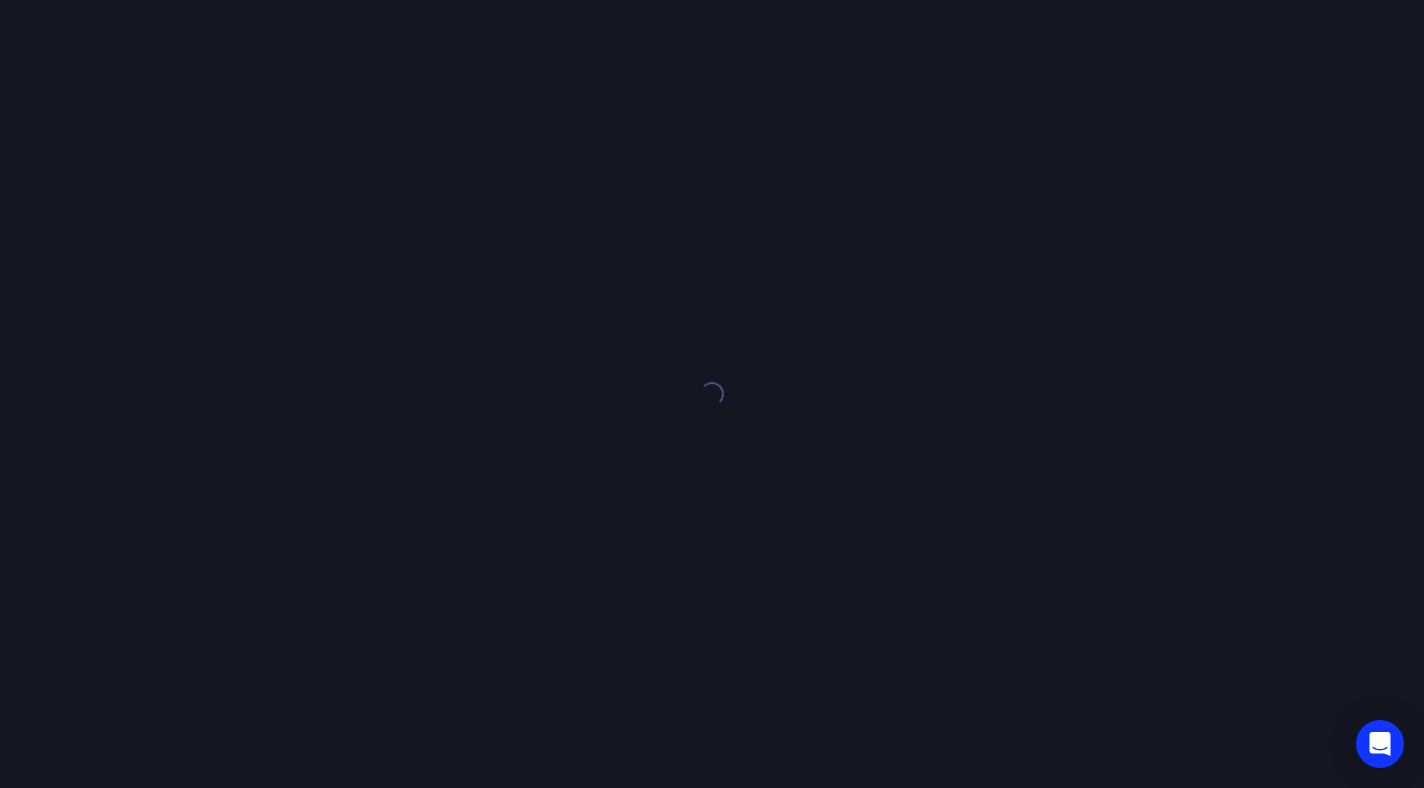 scroll, scrollTop: 0, scrollLeft: 0, axis: both 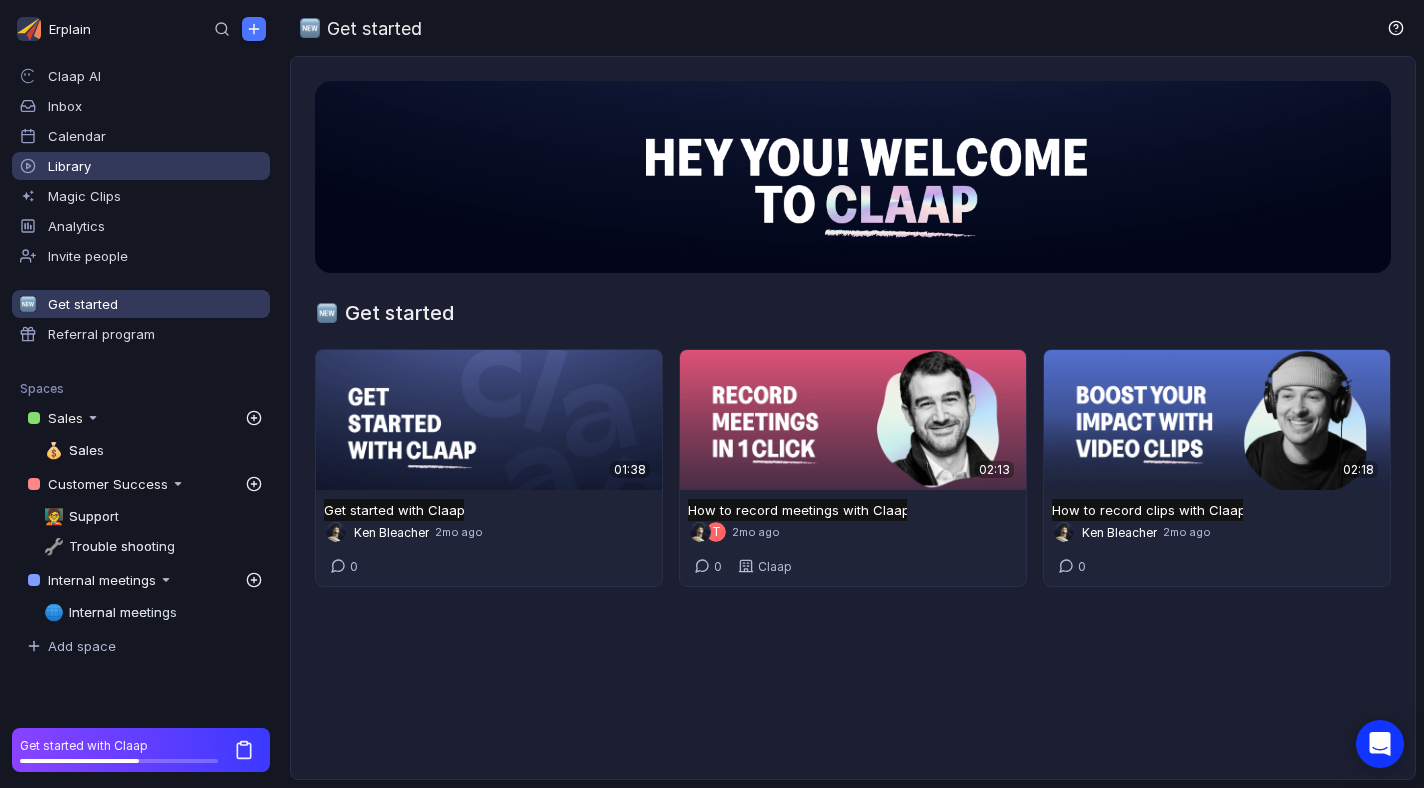 click on "Library" at bounding box center (141, 166) 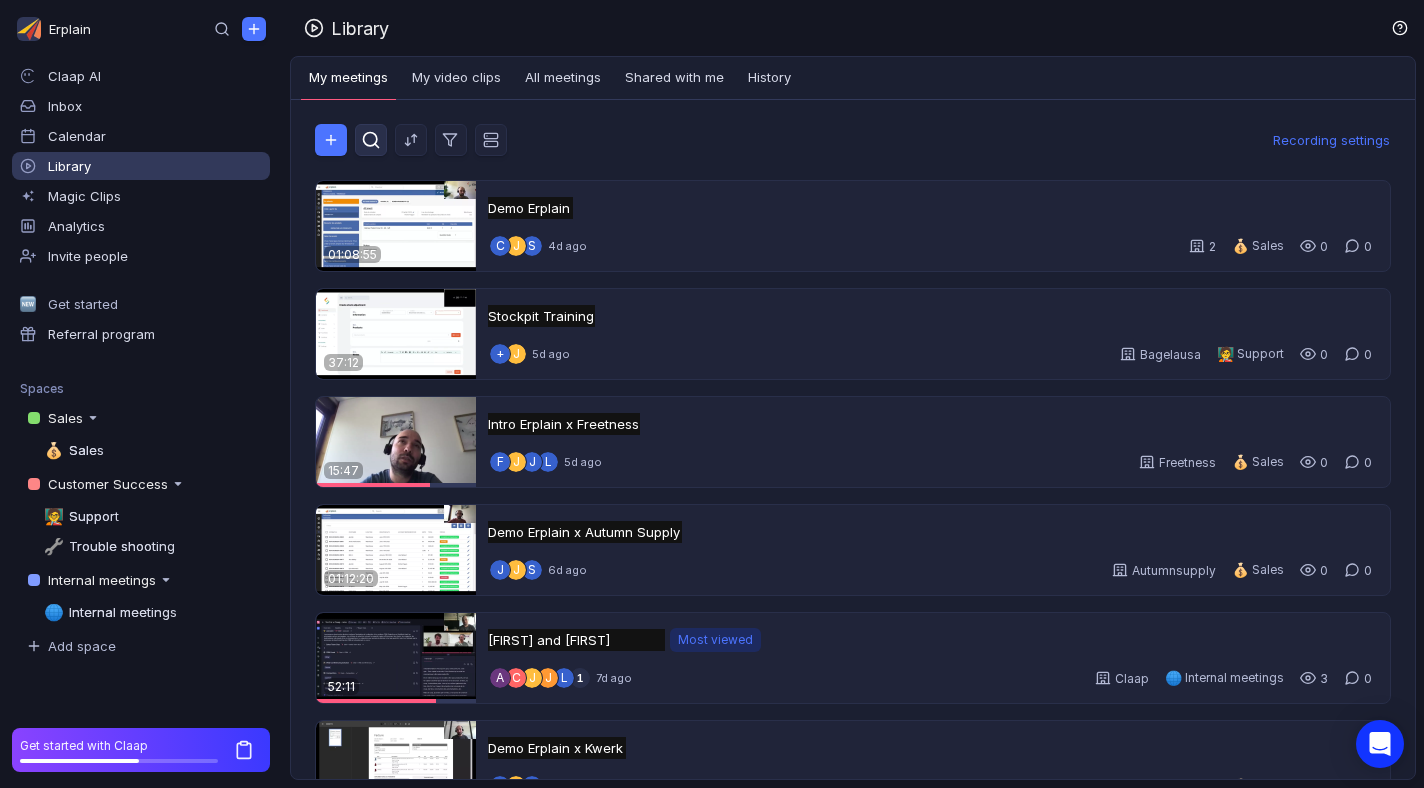 click at bounding box center (371, 140) 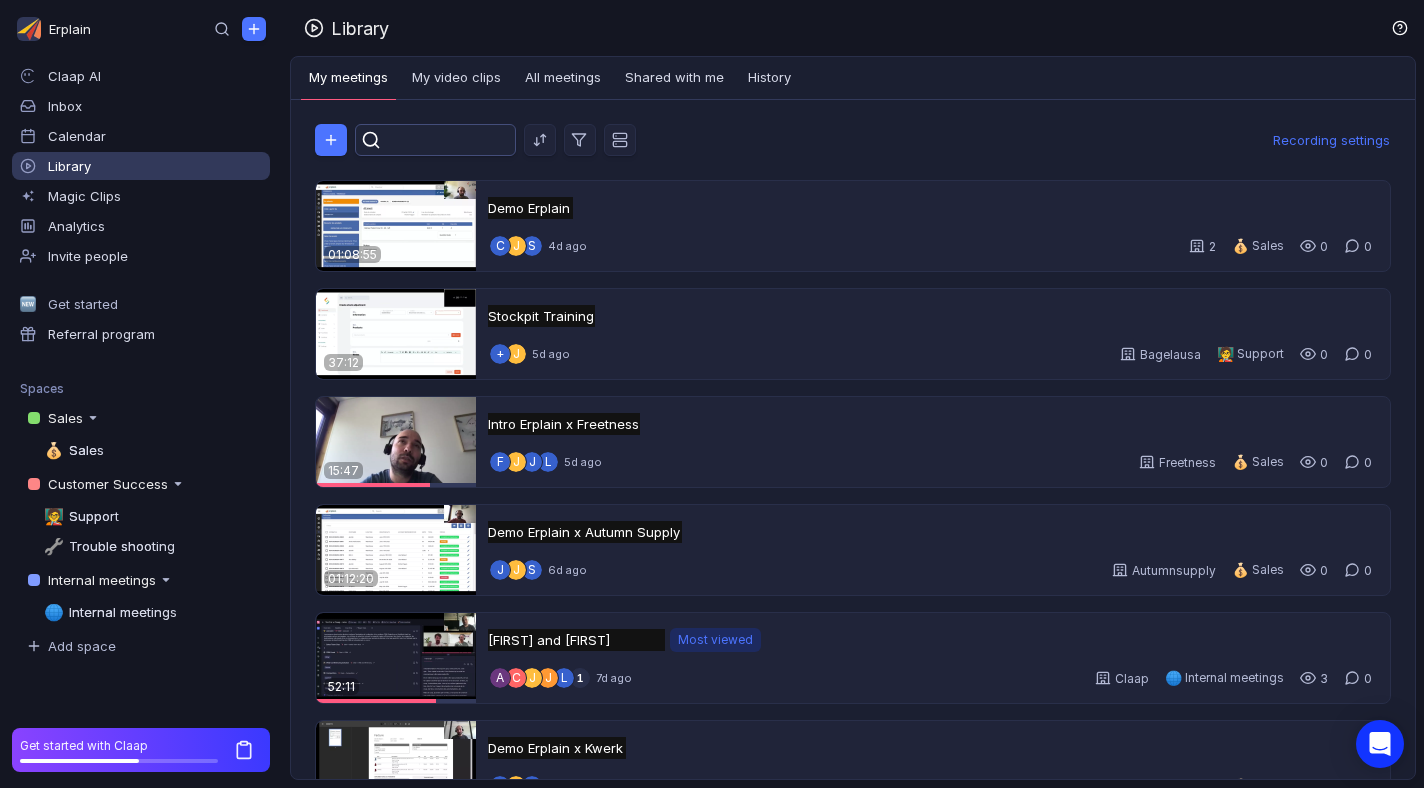 scroll, scrollTop: 0, scrollLeft: 0, axis: both 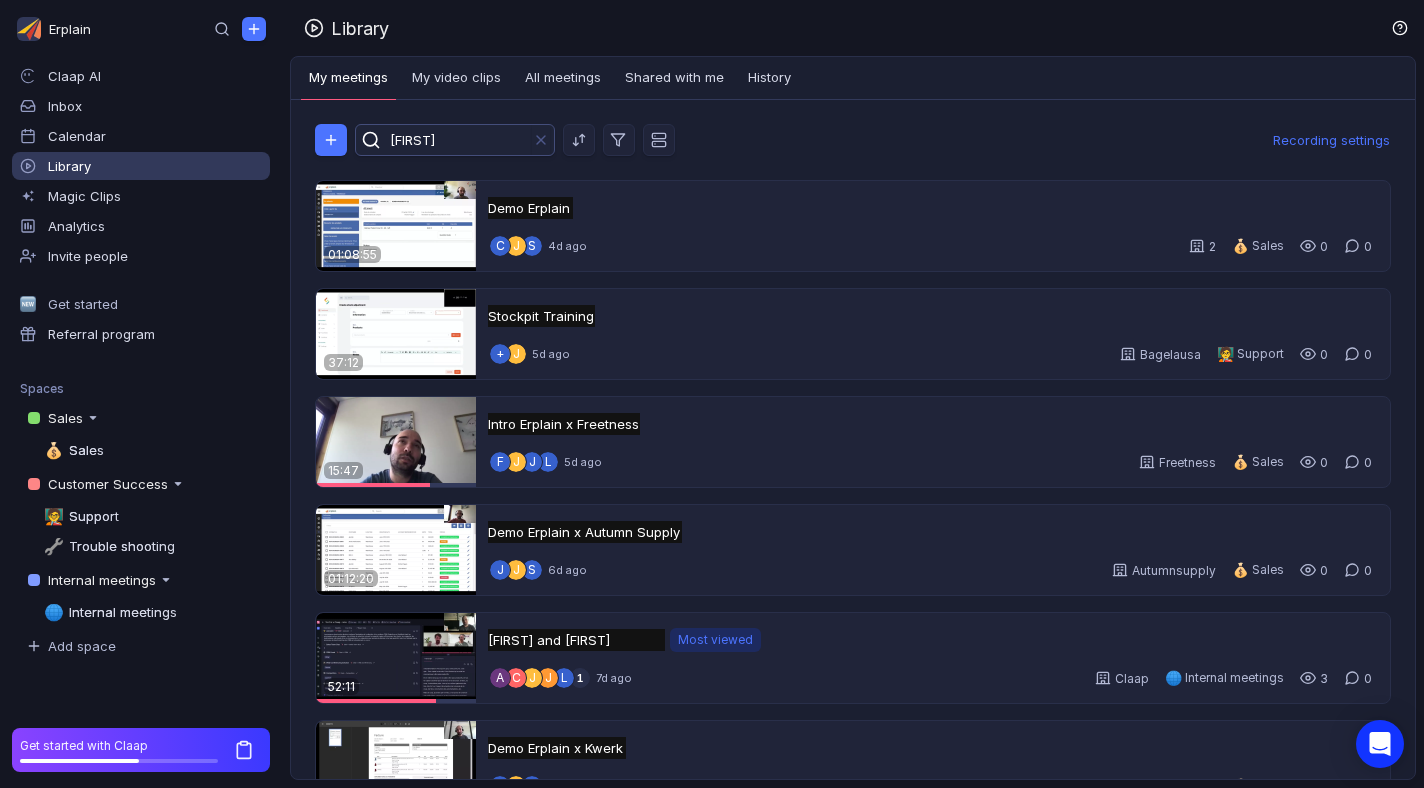 type on "[FIRST]" 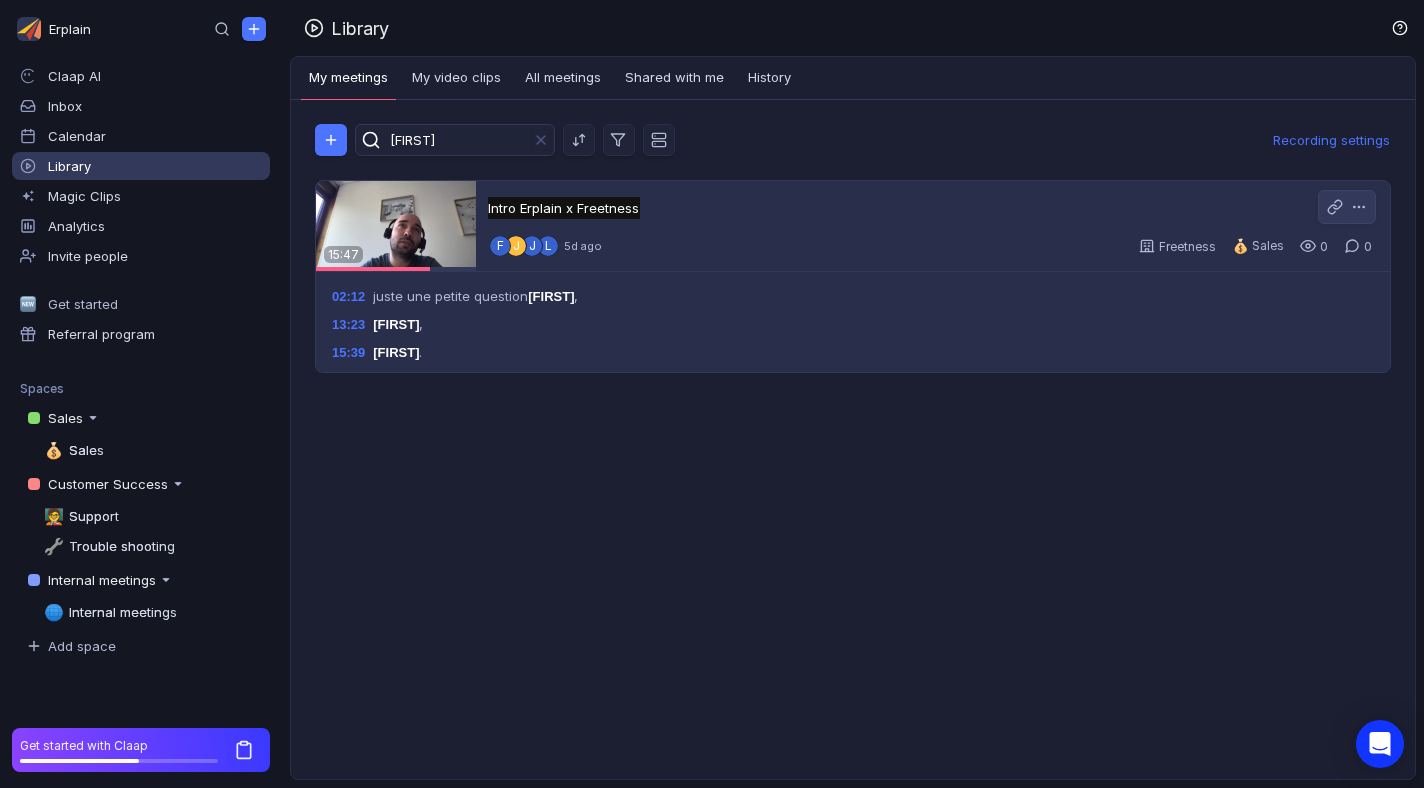 click at bounding box center [396, 226] 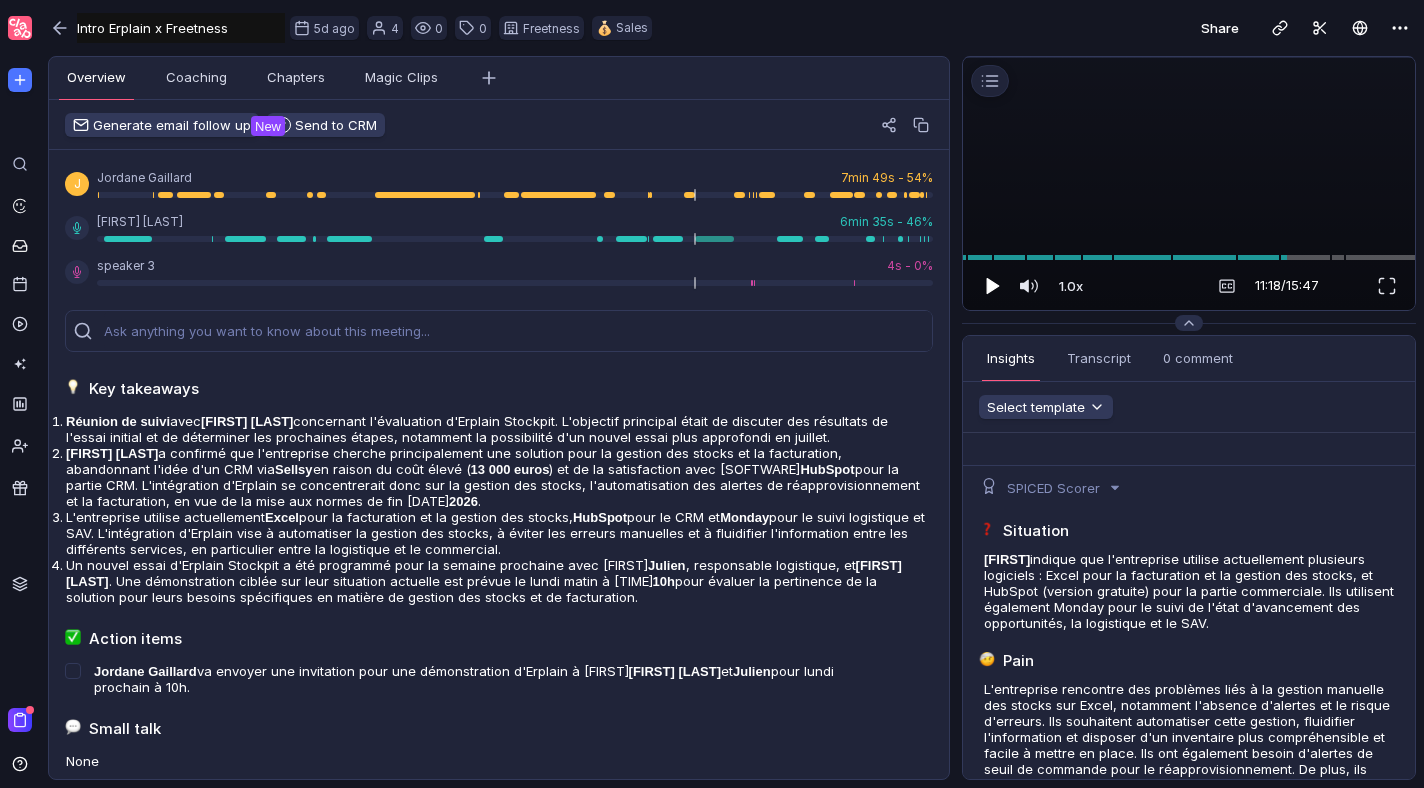 click at bounding box center (991, 286) 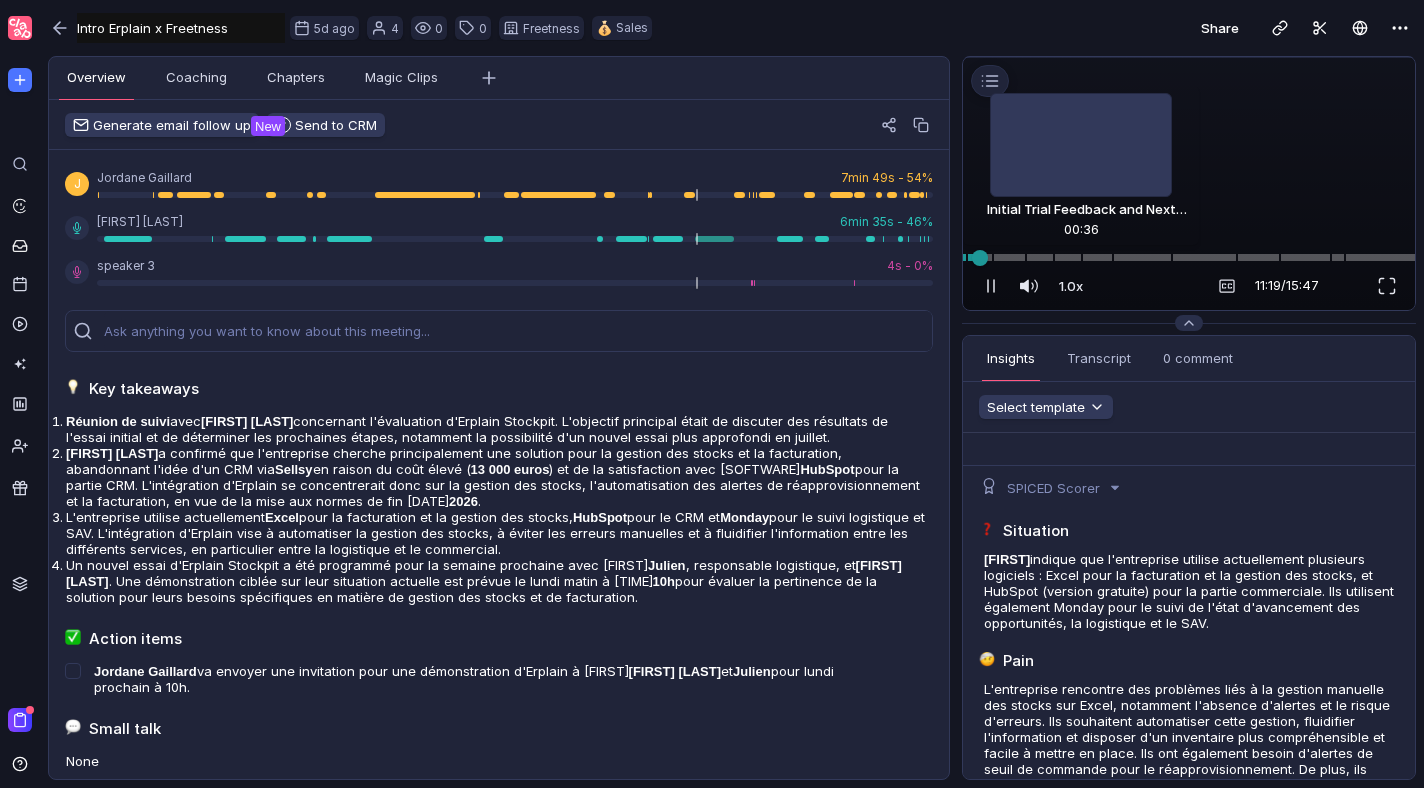 click at bounding box center [1189, 257] 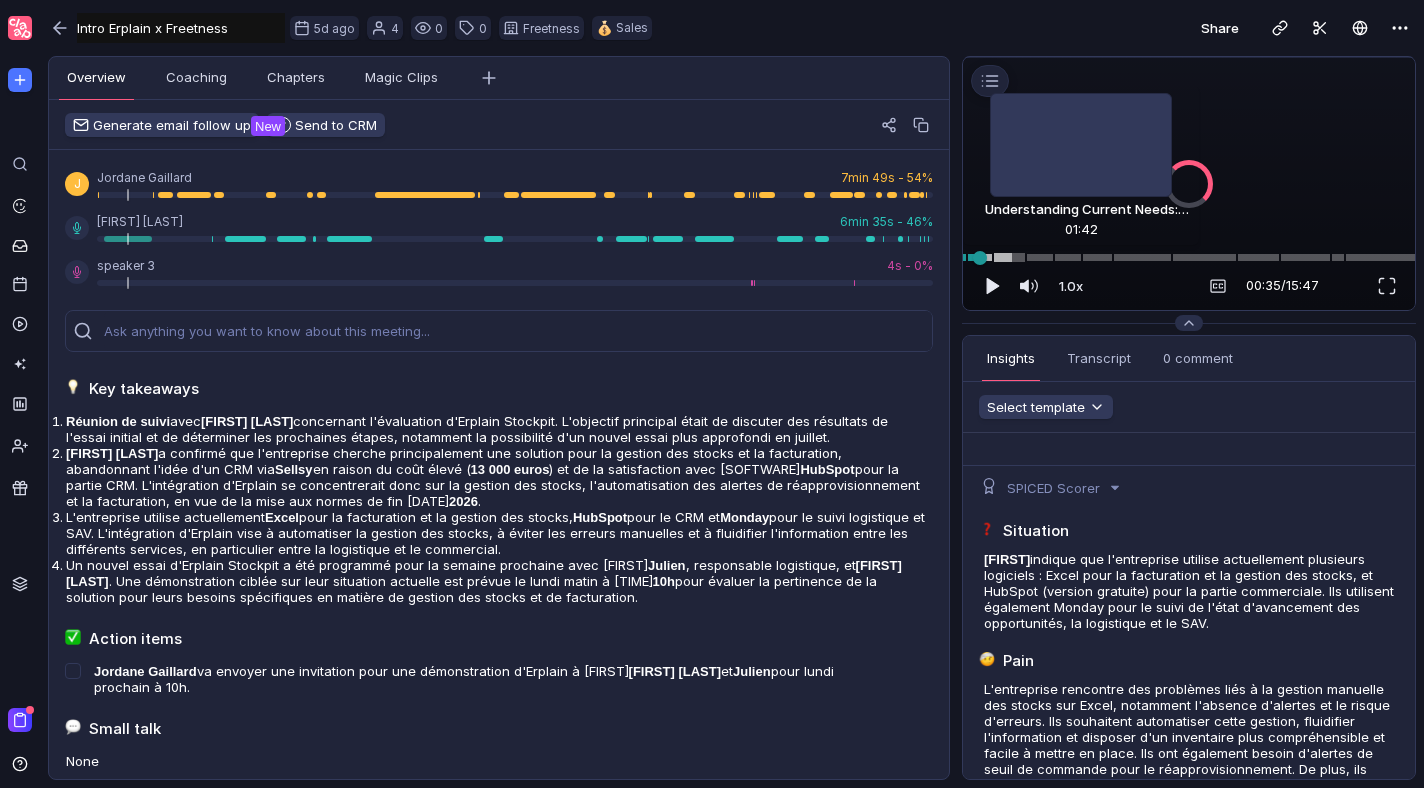 click at bounding box center (1189, 257) 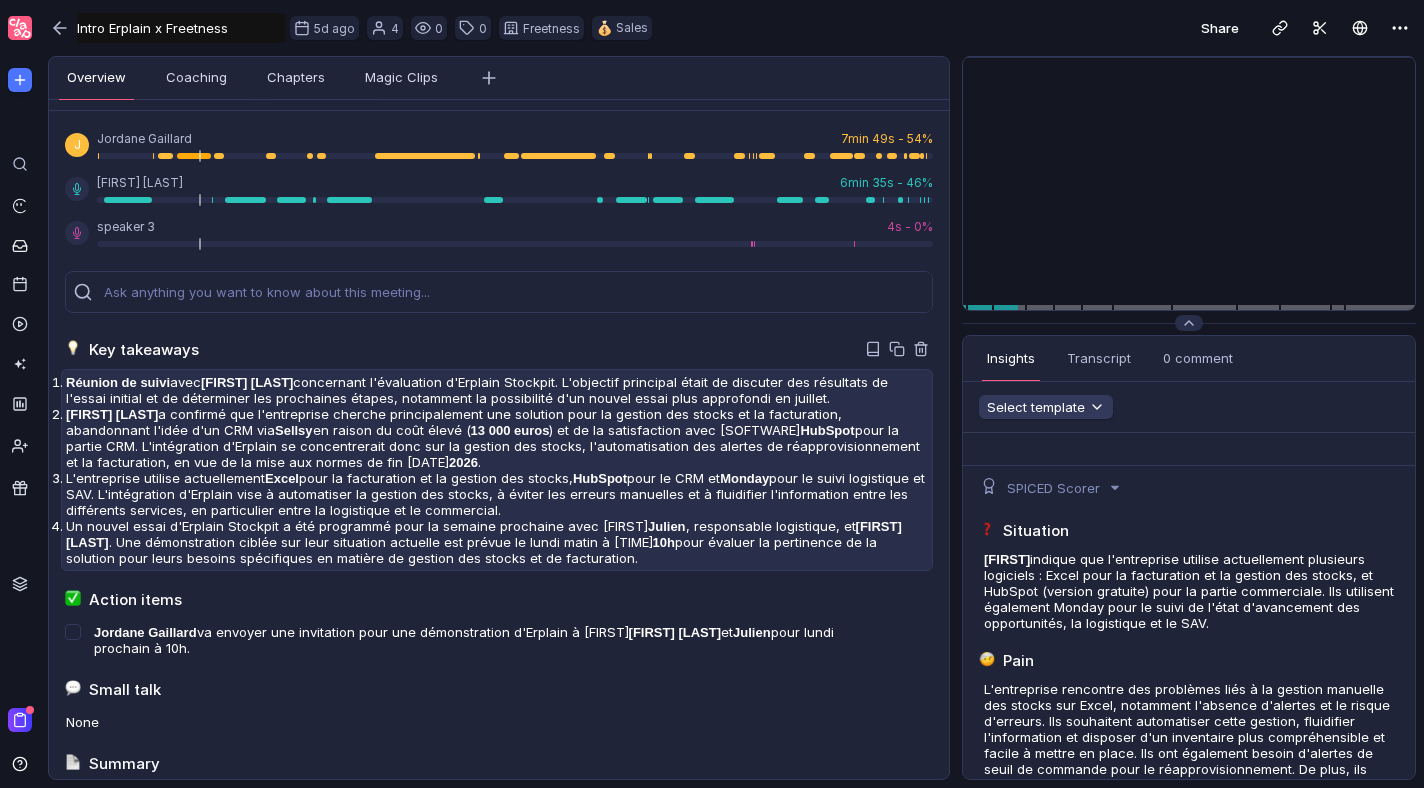 scroll, scrollTop: 46, scrollLeft: 0, axis: vertical 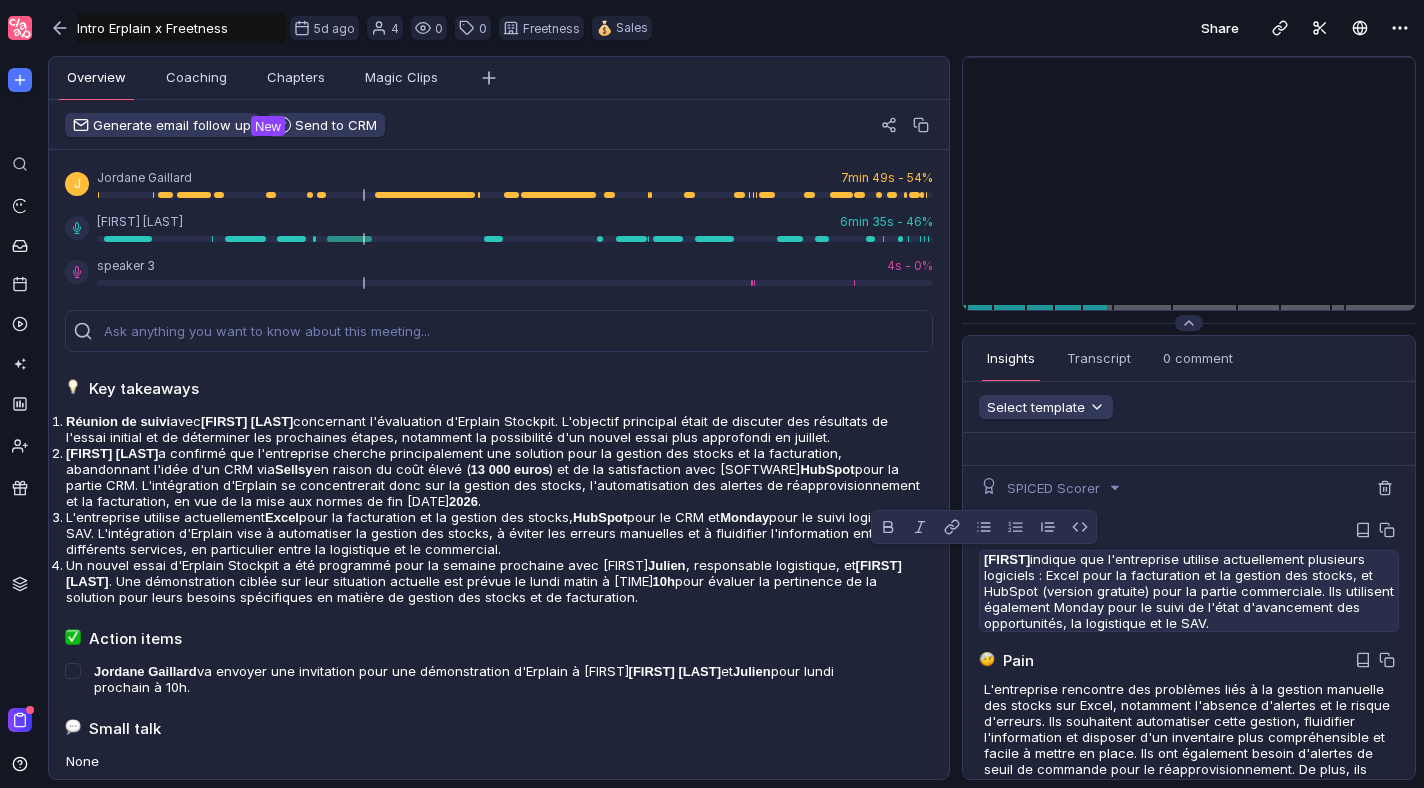 drag, startPoint x: 1216, startPoint y: 630, endPoint x: 975, endPoint y: 546, distance: 255.21951 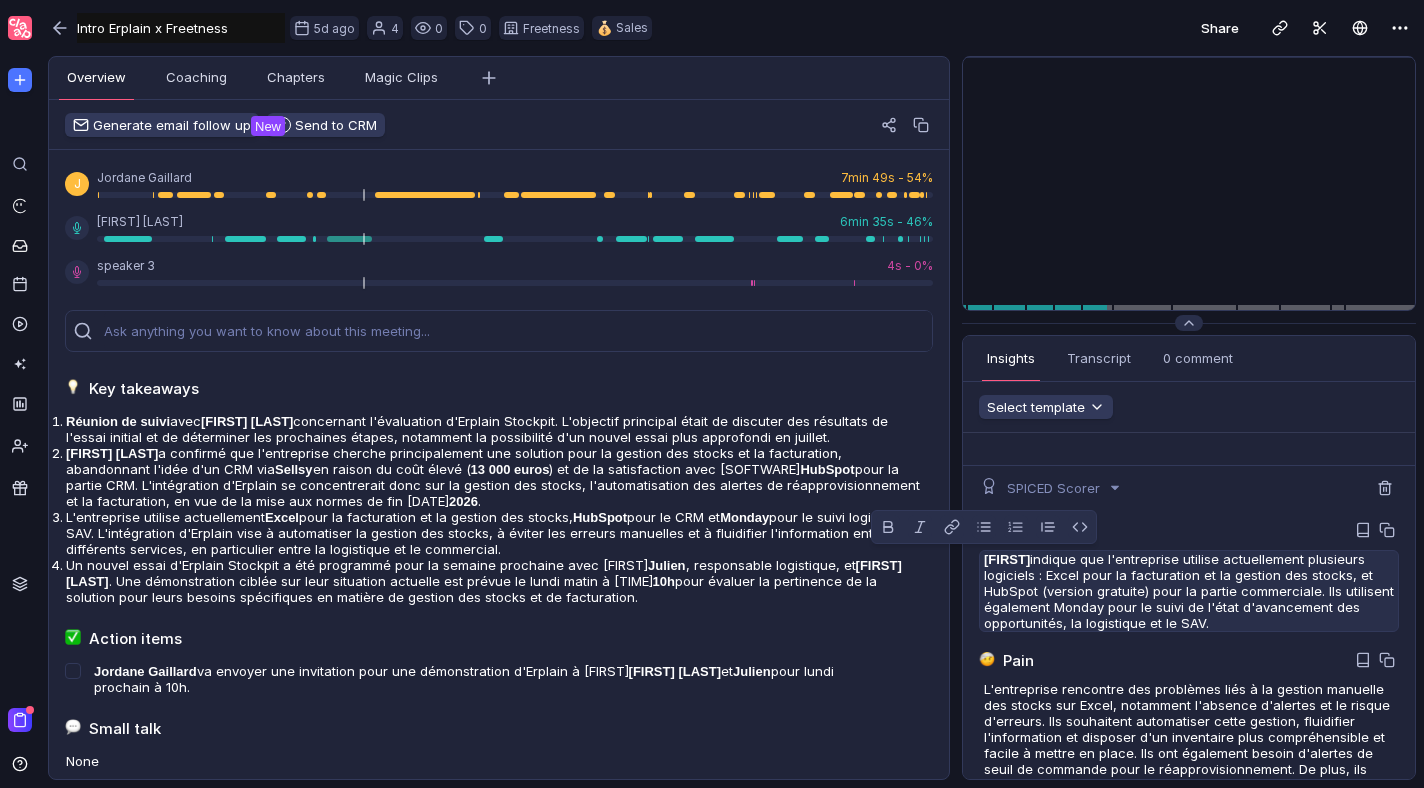 click on "Situation [FIRST] indique que l'entreprise utilise actuellement plusieurs logiciels : Excel pour la facturation et la gestion des stocks, et HubSpot (version gratuite) pour la partie commerciale. Ils utilisent également Monday pour le suivi de l'état d'avancement des opportunités, la logistique et le SAV. Pain L'entreprise rencontre des problèmes liés à la gestion manuelle des stocks sur Excel, notamment l'absence d'alertes et le risque d'erreurs. Ils souhaitent automatiser cette gestion, fluidifier l'information et disposer d'un inventaire plus compréhensible et facile à mettre en place. Ils ont également besoin d'alertes de seuil de commande pour le réapprovisionnement. De plus, ils doivent se mettre aux normes pour la facturation électronique d'ici fin 2026 et souhaitent éviter les erreurs de facturation. Impact L'impact de ne pas avoir de solution intégrée est principalement lié à la gestion des stocks, qui reste manuelle et sujette aux erreurs. [FIRST] [LAST] Critical Event 2026 ." at bounding box center [1189, 812] 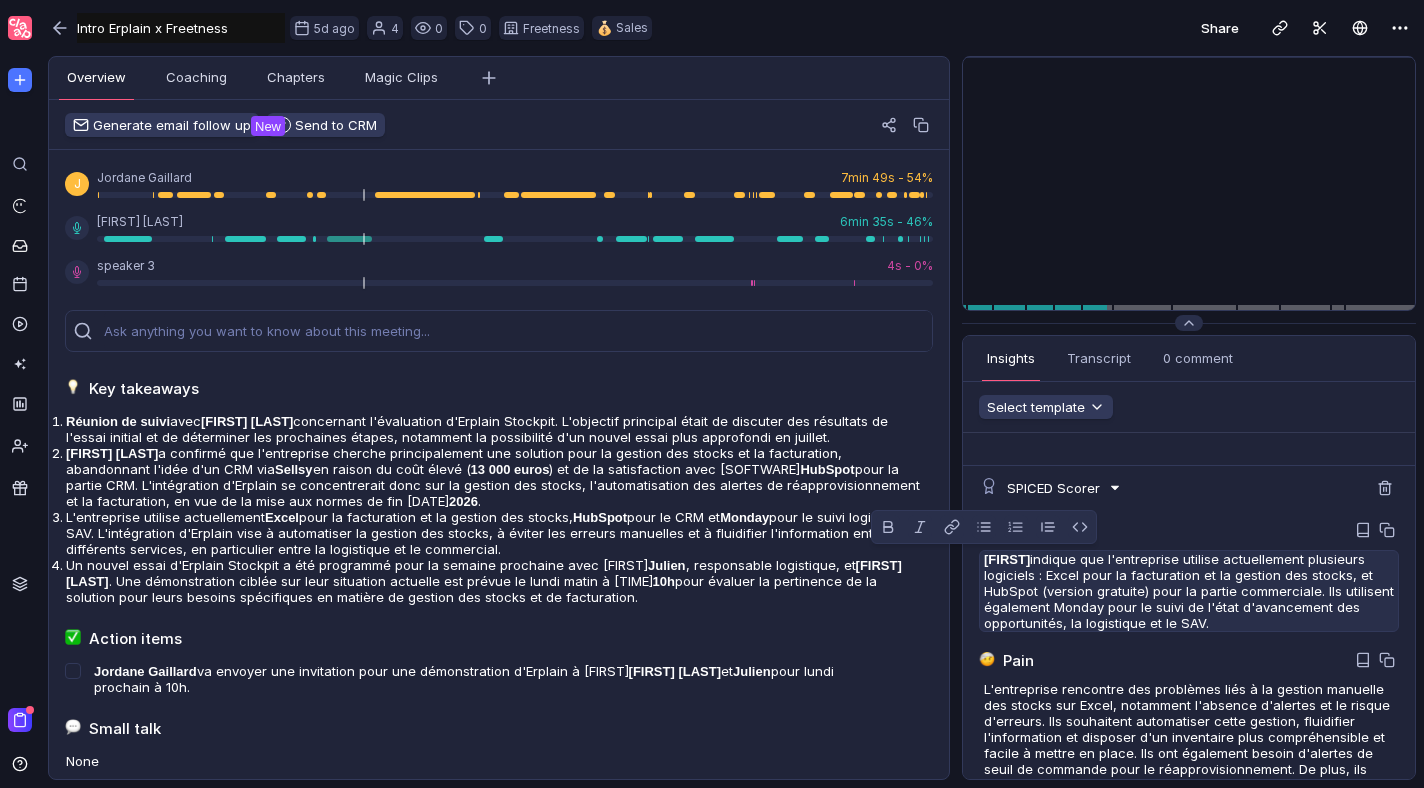 copy on "[FIRST] indique que l'entreprise utilise actuellement plusieurs logiciels : Excel pour la facturation et la gestion des stocks, et HubSpot (version gratuite) pour la partie commerciale. Ils utilisent également Monday pour le suivi de l'état d'avancement des opportunités, la logistique et le SAV." 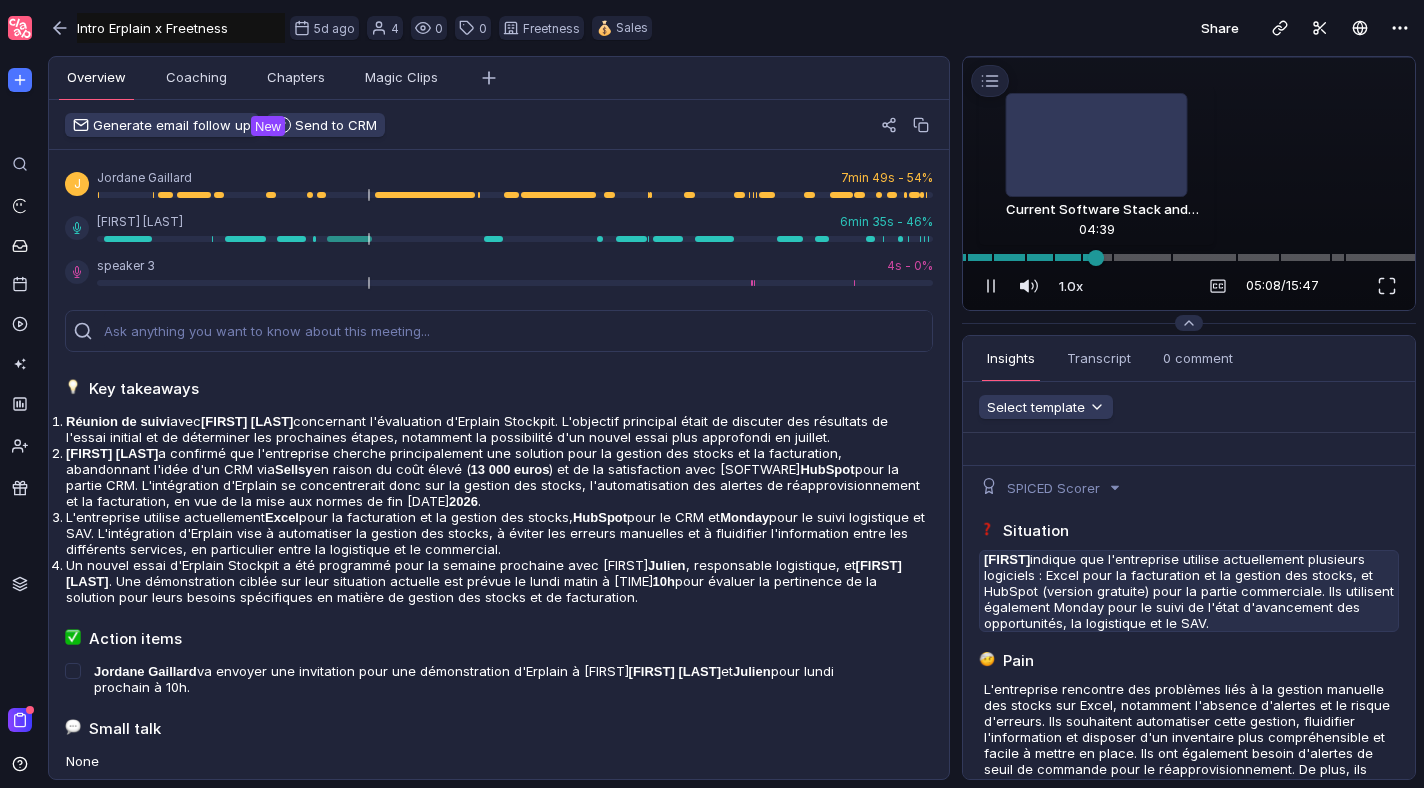 click at bounding box center [1189, 257] 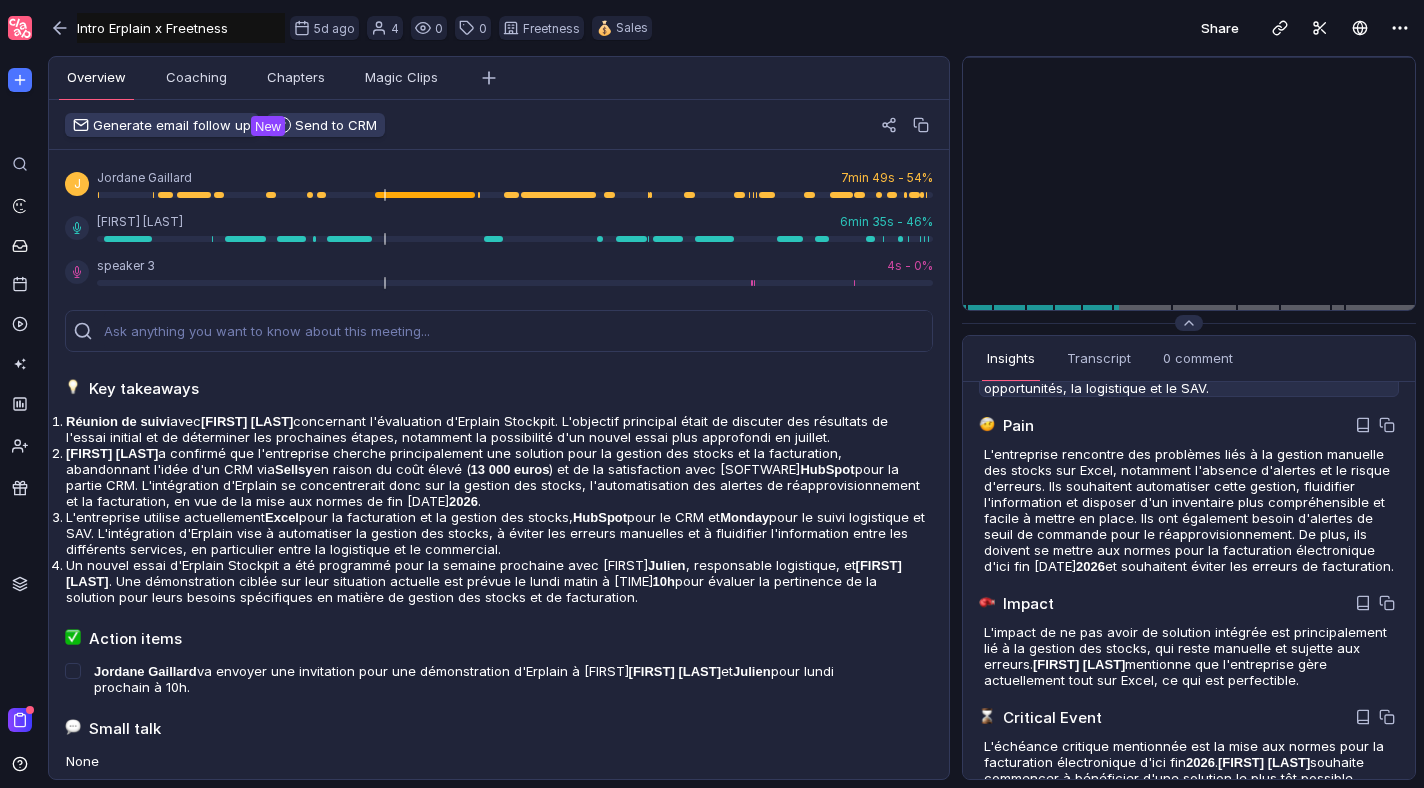 scroll, scrollTop: 233, scrollLeft: 0, axis: vertical 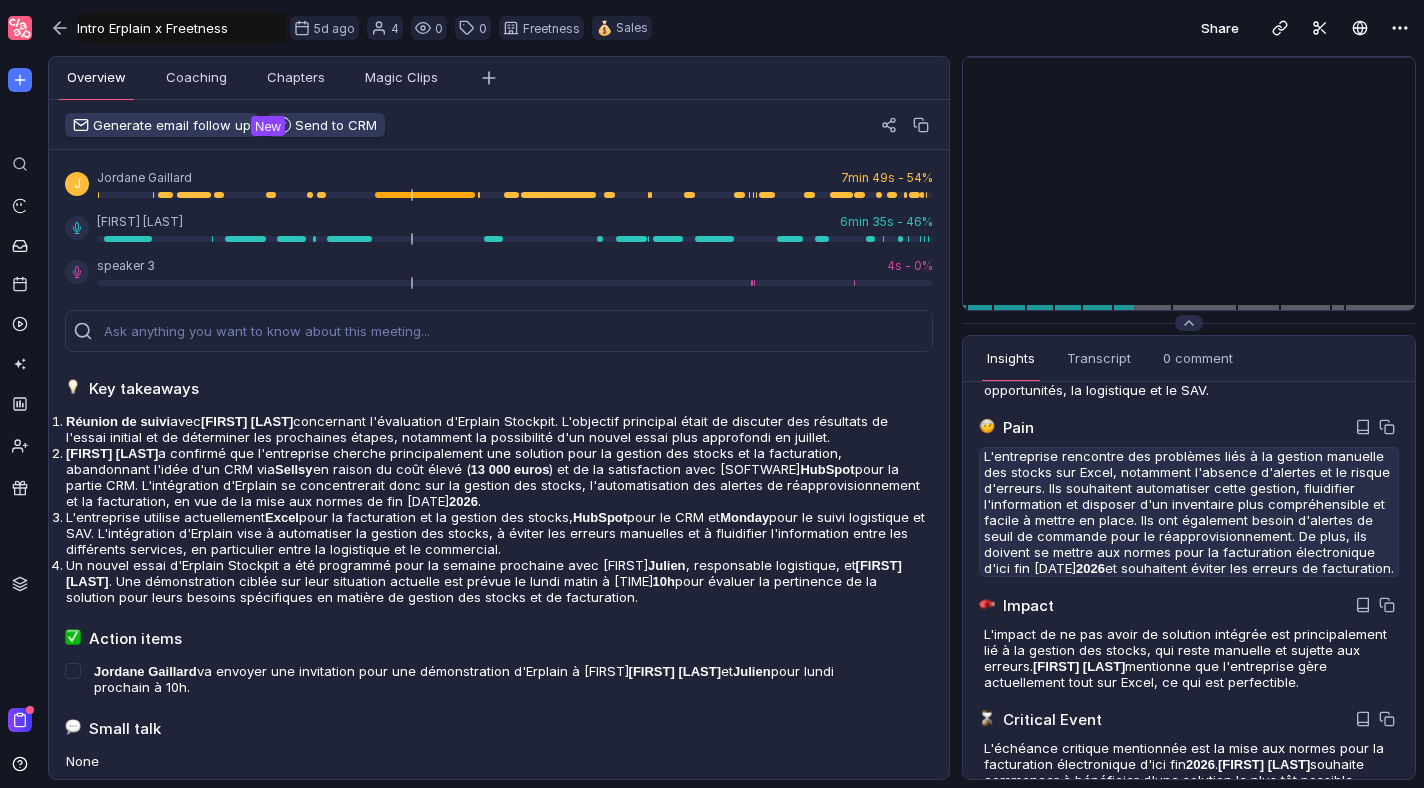 click on "L'entreprise rencontre des problèmes liés à la gestion manuelle des stocks sur Excel, notamment l'absence d'alertes et le risque d'erreurs. Ils souhaitent automatiser cette gestion, fluidifier l'information et disposer d'un inventaire plus compréhensible et facile à mettre en place. Ils ont également besoin d'alertes de seuil de commande pour le réapprovisionnement. De plus, ils doivent se mettre aux normes pour la facturation électronique d'ici fin  2026  et souhaitent éviter les erreurs de facturation." at bounding box center (1189, 358) 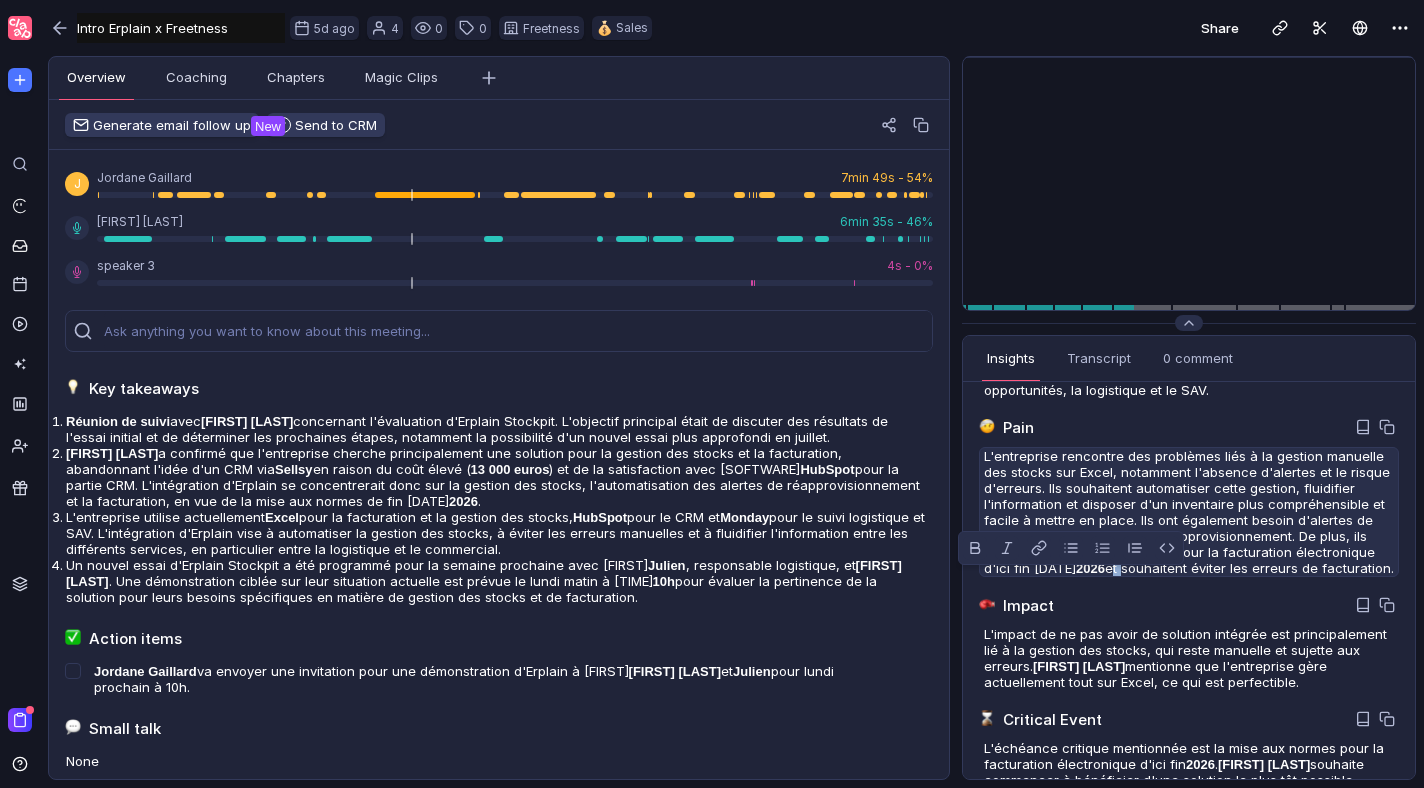 click on "L'entreprise rencontre des problèmes liés à la gestion manuelle des stocks sur Excel, notamment l'absence d'alertes et le risque d'erreurs. Ils souhaitent automatiser cette gestion, fluidifier l'information et disposer d'un inventaire plus compréhensible et facile à mettre en place. Ils ont également besoin d'alertes de seuil de commande pour le réapprovisionnement. De plus, ils doivent se mettre aux normes pour la facturation électronique d'ici fin  2026  et souhaitent éviter les erreurs de facturation." at bounding box center [1189, 358] 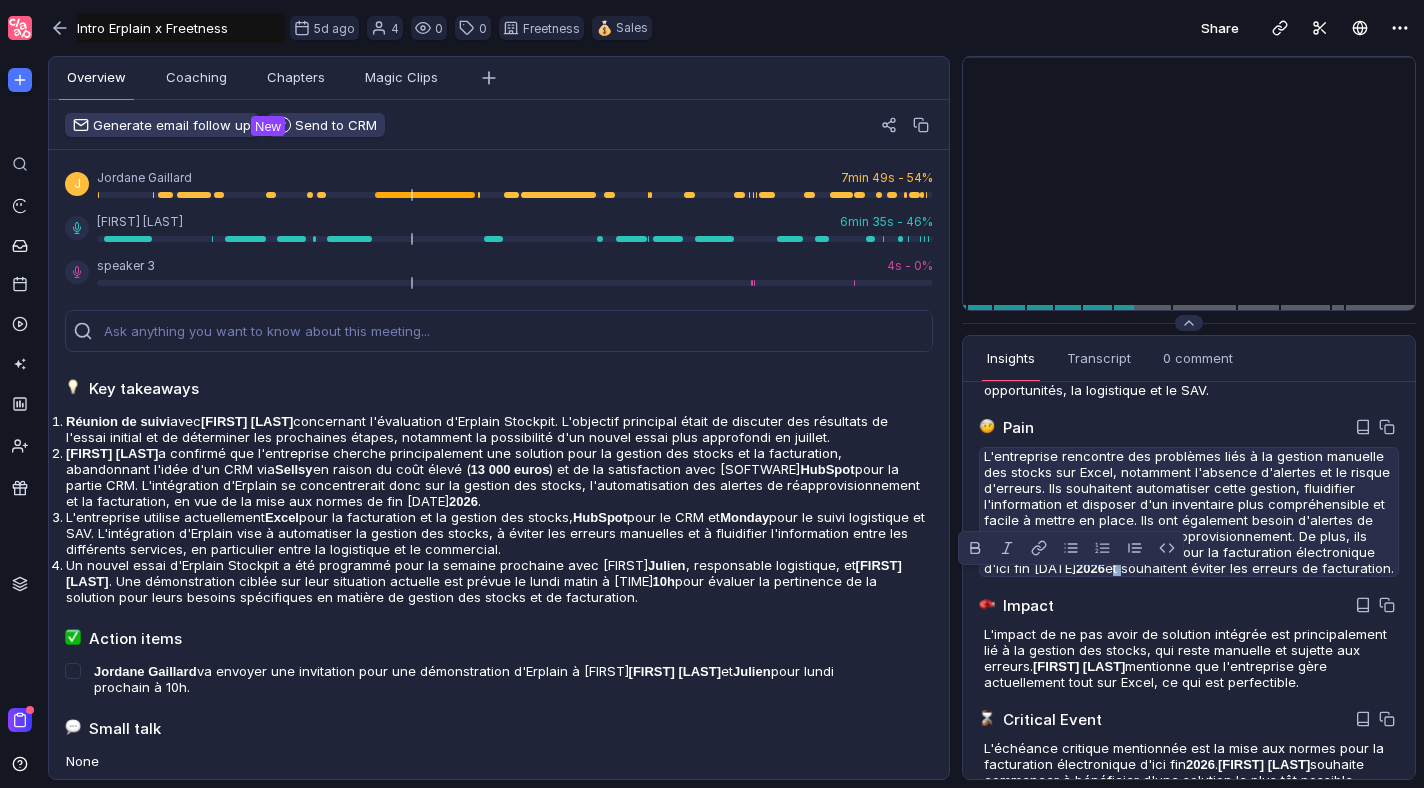 click on "L'entreprise rencontre des problèmes liés à la gestion manuelle des stocks sur Excel, notamment l'absence d'alertes et le risque d'erreurs. Ils souhaitent automatiser cette gestion, fluidifier l'information et disposer d'un inventaire plus compréhensible et facile à mettre en place. Ils ont également besoin d'alertes de seuil de commande pour le réapprovisionnement. De plus, ils doivent se mettre aux normes pour la facturation électronique d'ici fin  2026  et souhaitent éviter les erreurs de facturation." at bounding box center [1189, 358] 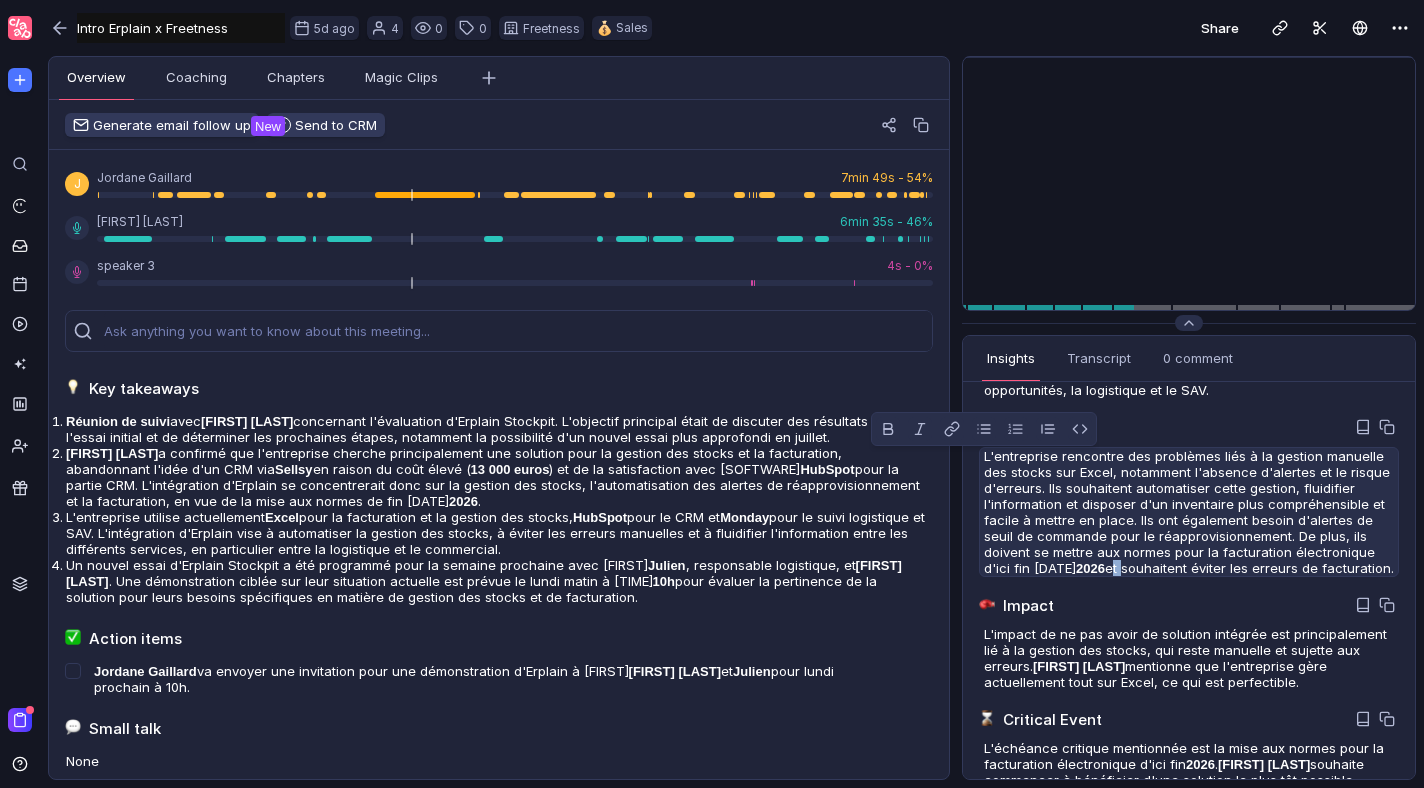 click on "L'entreprise rencontre des problèmes liés à la gestion manuelle des stocks sur Excel, notamment l'absence d'alertes et le risque d'erreurs. Ils souhaitent automatiser cette gestion, fluidifier l'information et disposer d'un inventaire plus compréhensible et facile à mettre en place. Ils ont également besoin d'alertes de seuil de commande pour le réapprovisionnement. De plus, ils doivent se mettre aux normes pour la facturation électronique d'ici fin  2026  et souhaitent éviter les erreurs de facturation." at bounding box center [1189, 358] 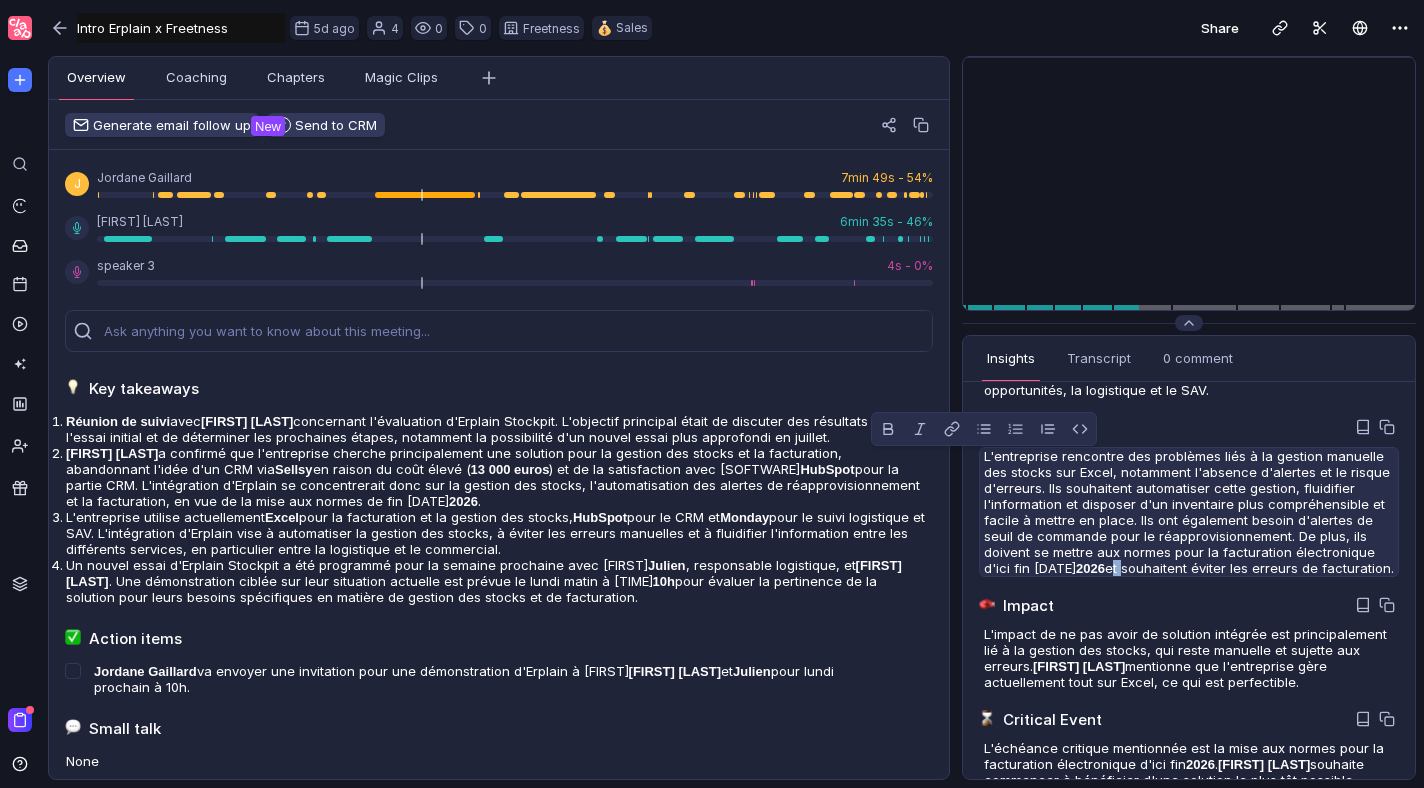click on "L'entreprise rencontre des problèmes liés à la gestion manuelle des stocks sur Excel, notamment l'absence d'alertes et le risque d'erreurs. Ils souhaitent automatiser cette gestion, fluidifier l'information et disposer d'un inventaire plus compréhensible et facile à mettre en place. Ils ont également besoin d'alertes de seuil de commande pour le réapprovisionnement. De plus, ils doivent se mettre aux normes pour la facturation électronique d'ici fin  2026  et souhaitent éviter les erreurs de facturation." at bounding box center (1189, 358) 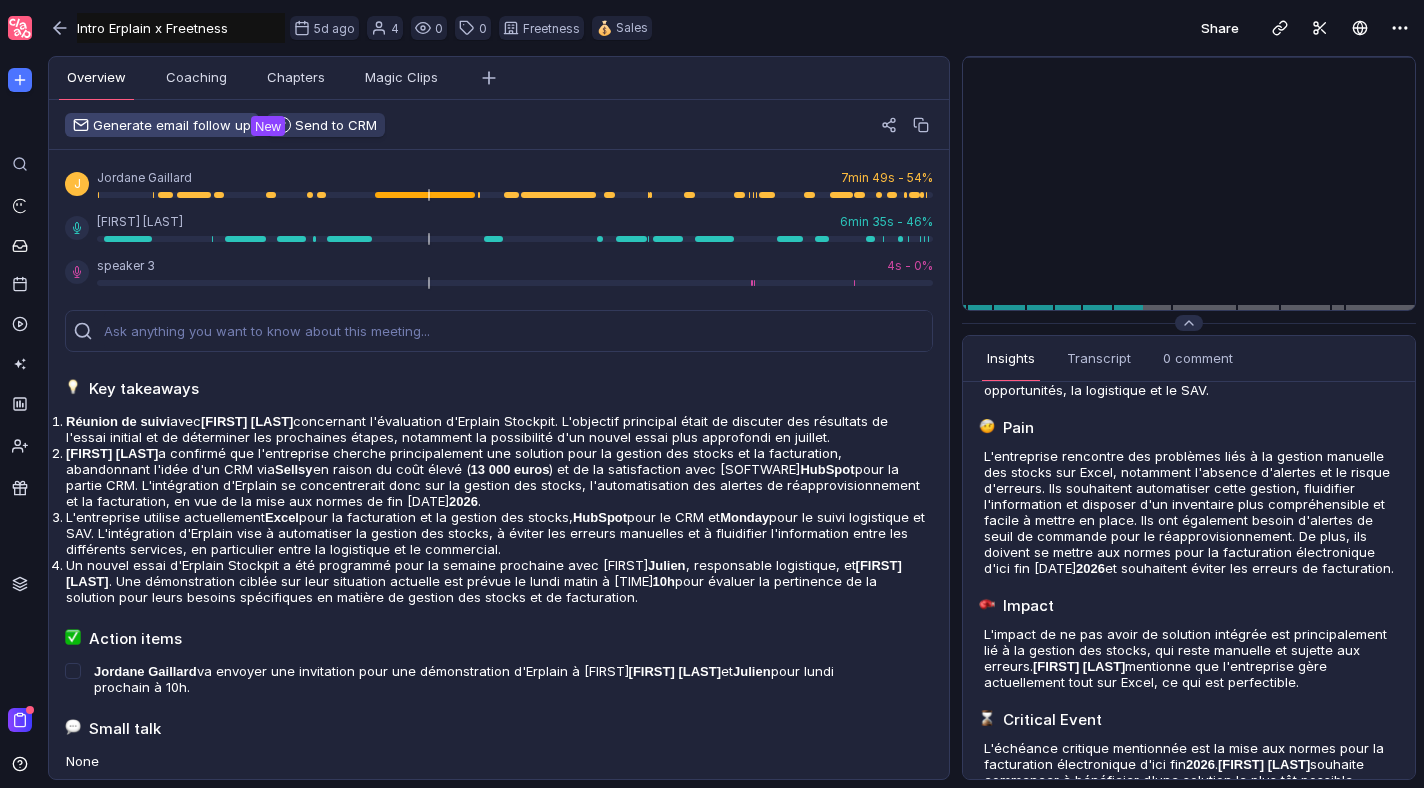 click on "Generate email follow up" at bounding box center (162, 125) 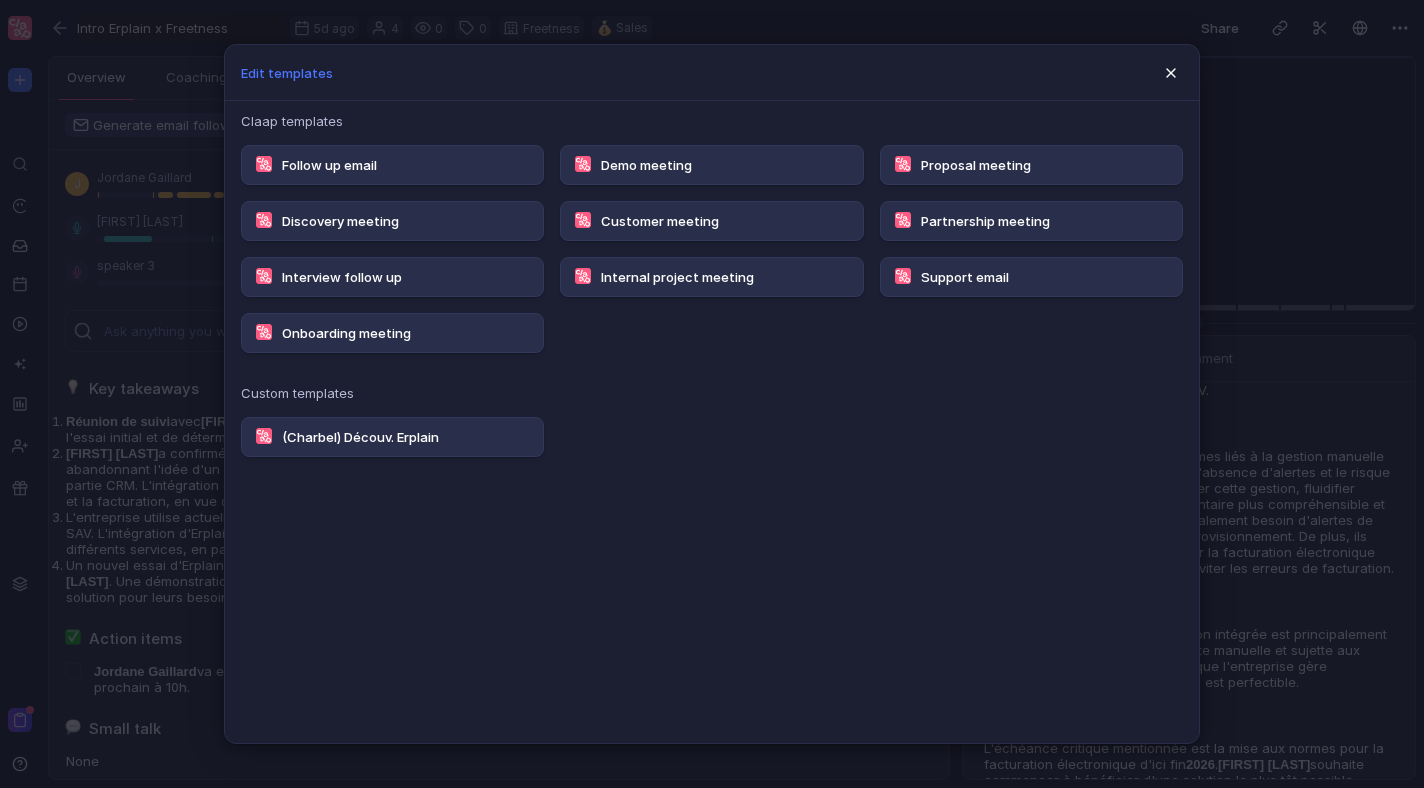 click at bounding box center [1171, 73] 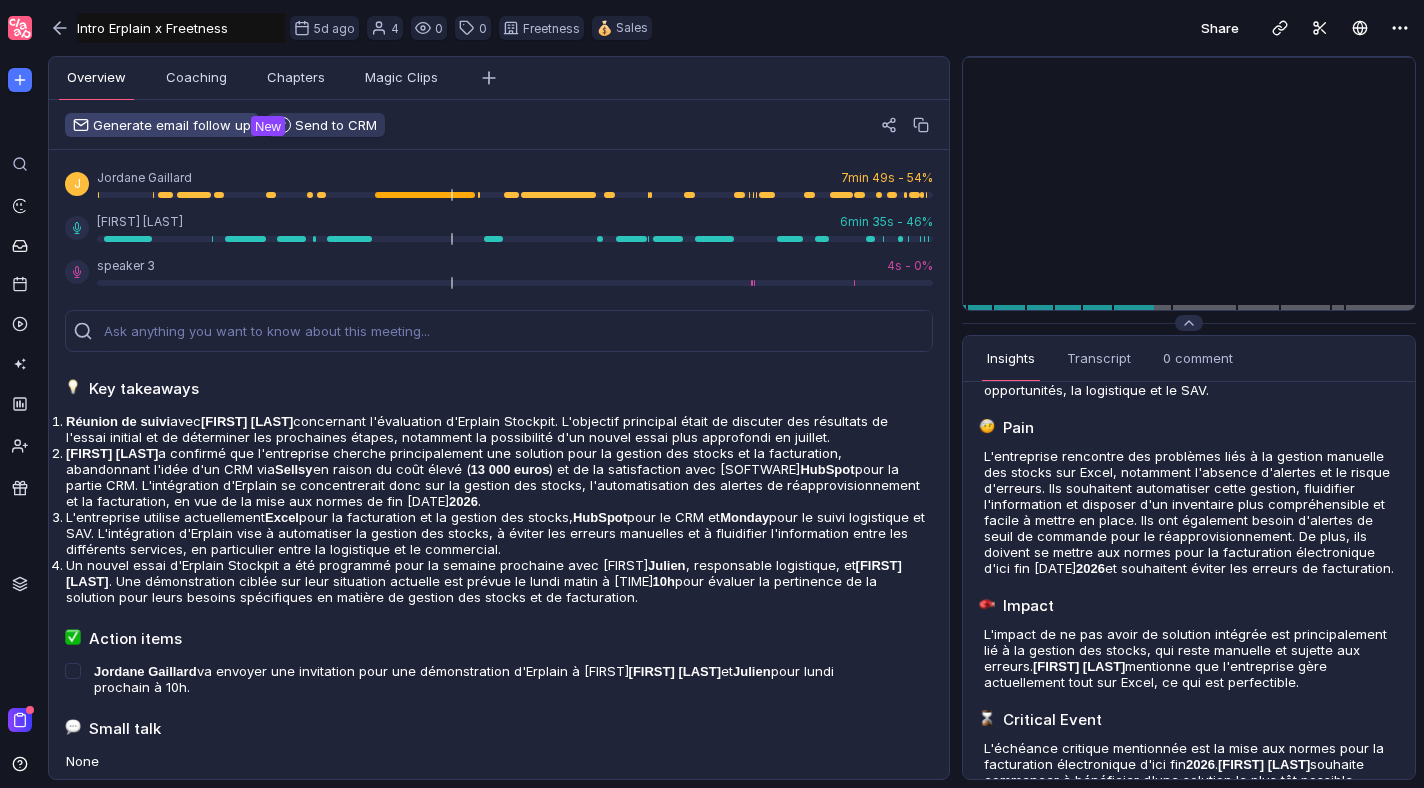 click on "Generate email follow up" at bounding box center (162, 125) 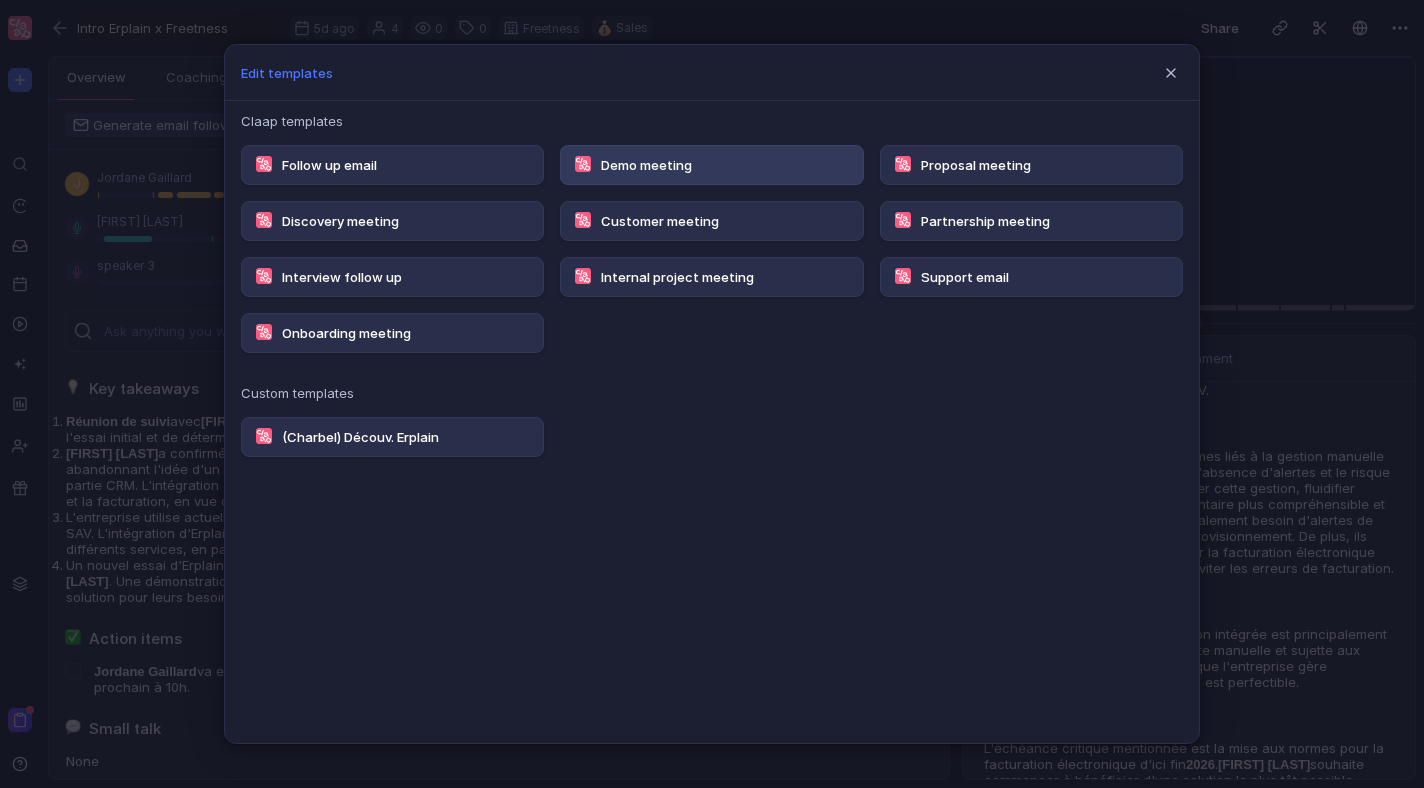 click on "Demo meeting" at bounding box center (711, 165) 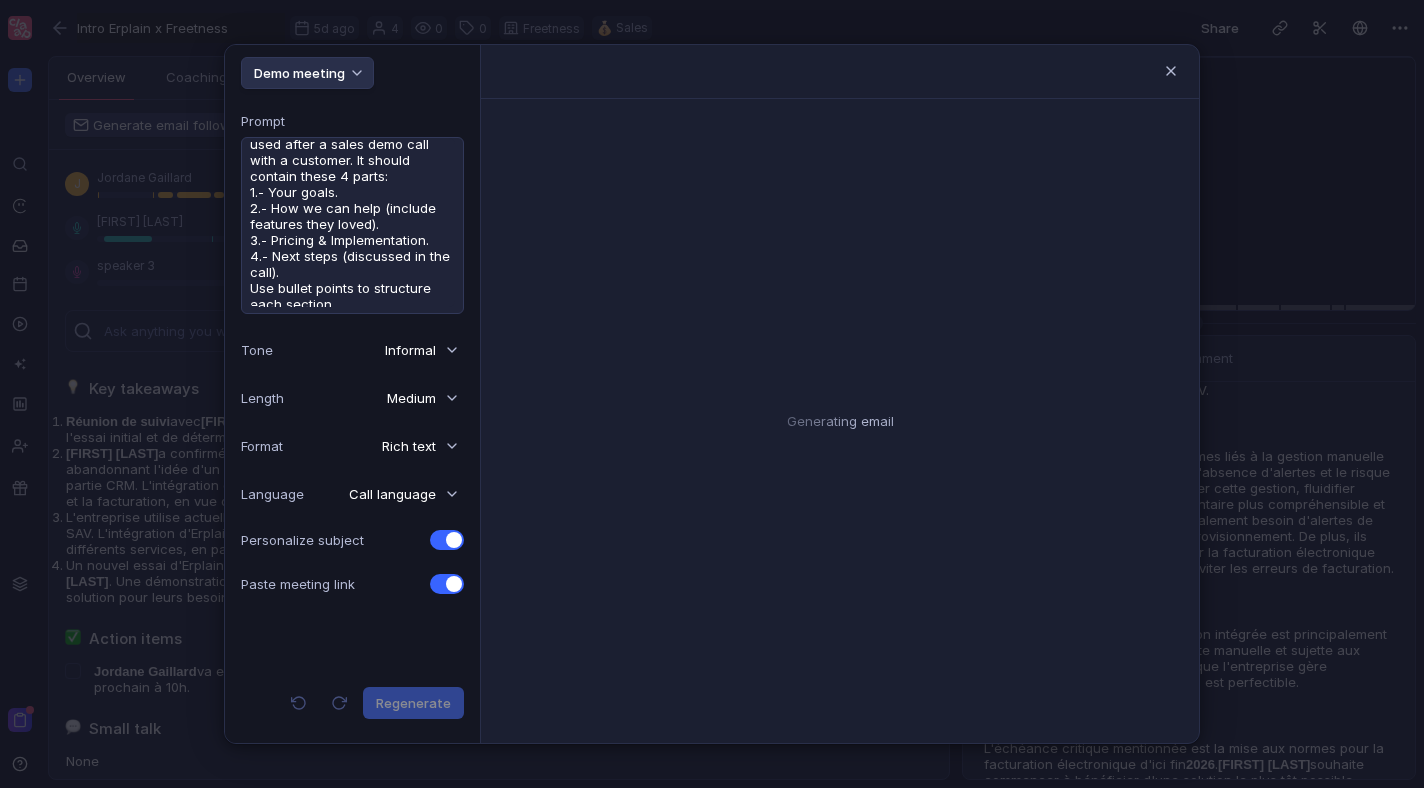 scroll, scrollTop: 25, scrollLeft: 0, axis: vertical 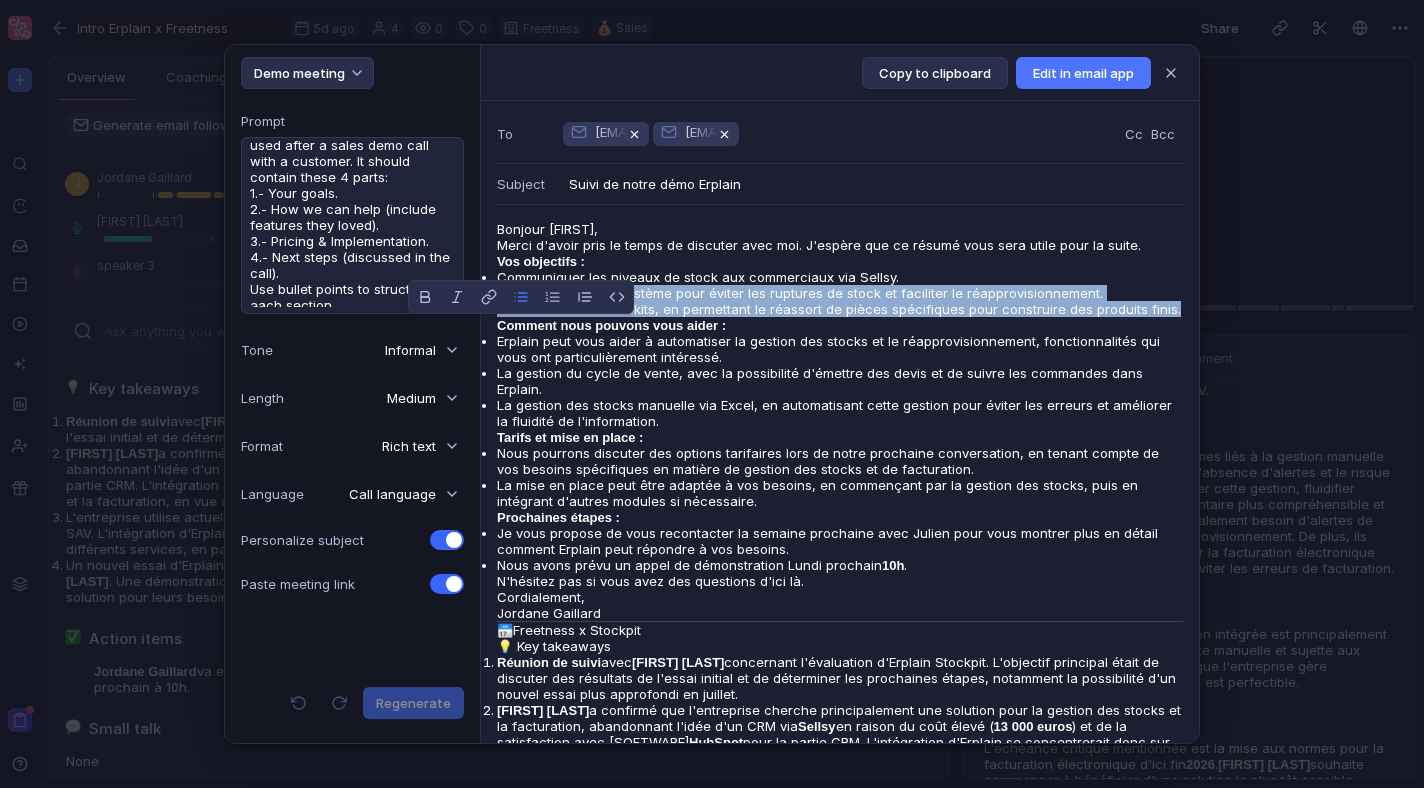 drag, startPoint x: 591, startPoint y: 374, endPoint x: 517, endPoint y: 328, distance: 87.13208 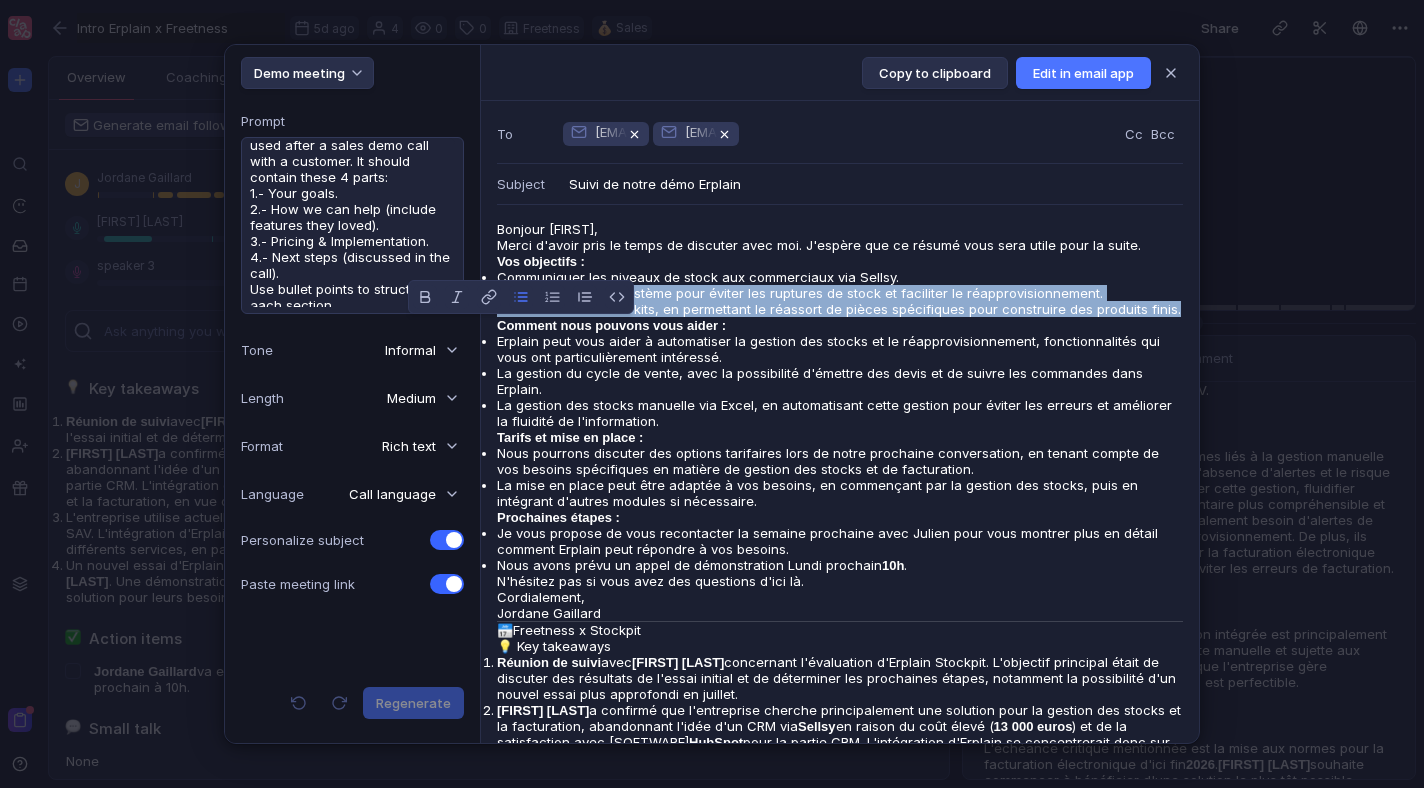 click on "Communiquer les niveaux de stock aux commerciaux via Sellsy. Mettre en place un système pour éviter les ruptures de stock et faciliter le réapprovisionnement. Gérer l'utilisation des kits, en permettant le réassort de pièces spécifiques pour construire des produits finis." at bounding box center [840, 293] 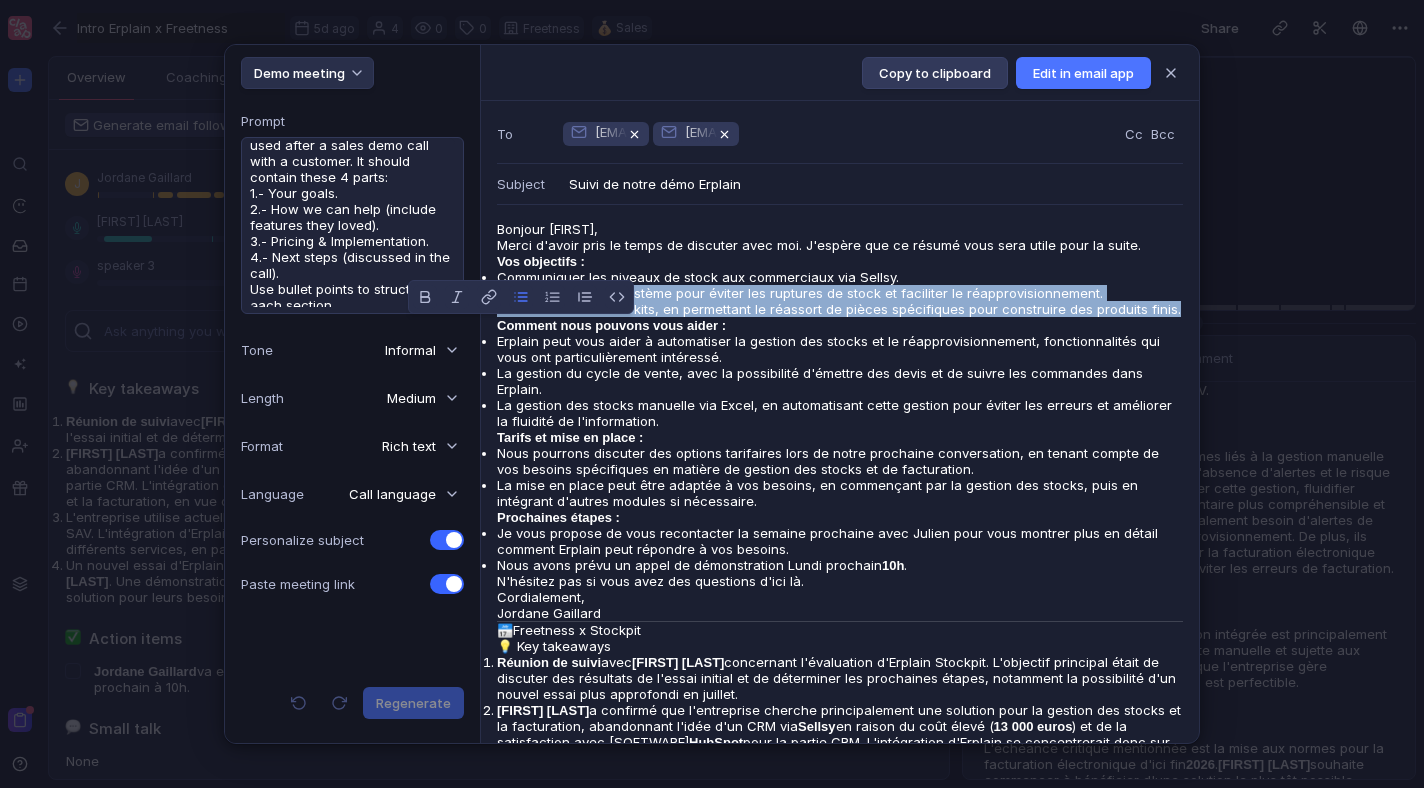 copy on "Mettre en place un système pour éviter les ruptures de stock et faciliter le réapprovisionnement. Gérer l'utilisation des kits, en permettant le réassort de pièces spécifiques pour construire des produits finis." 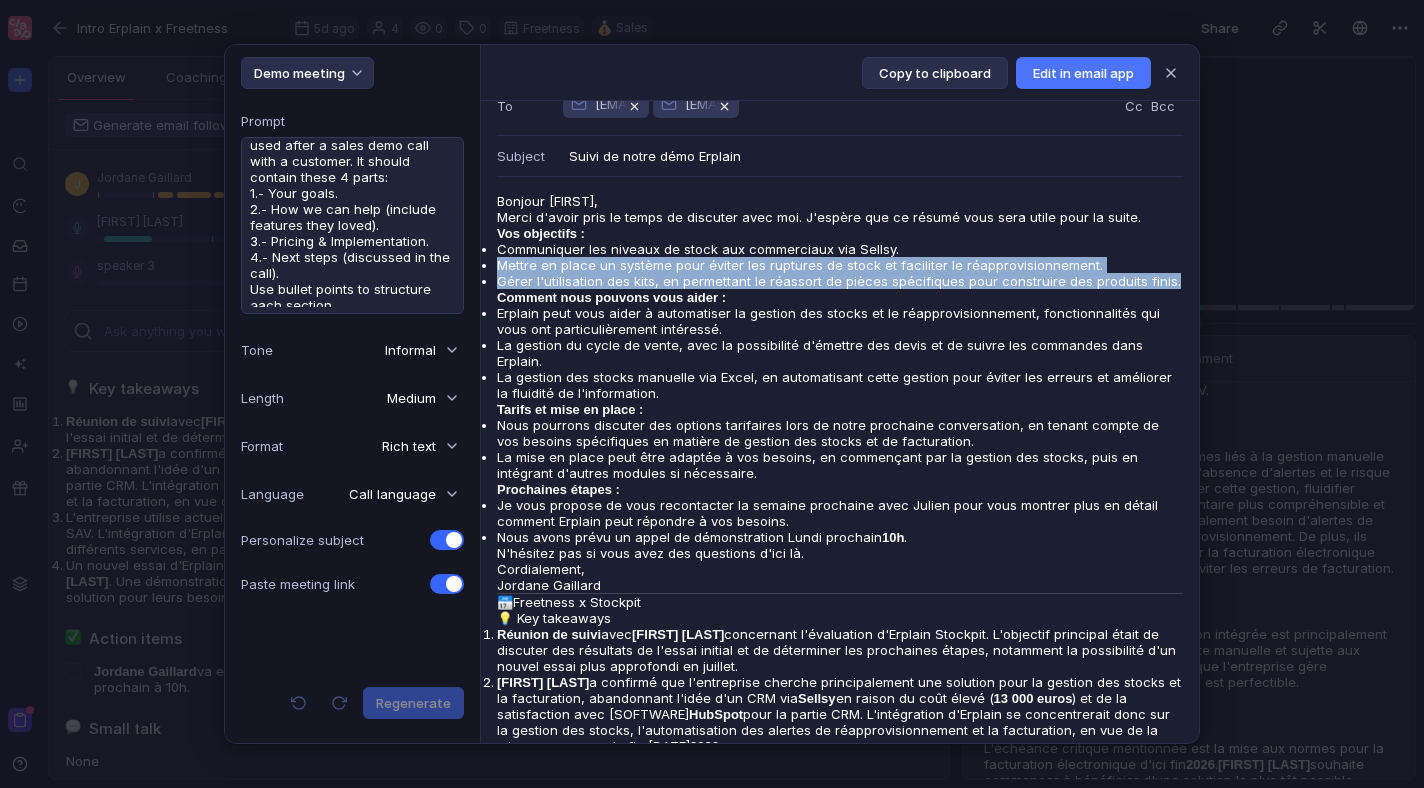 scroll, scrollTop: 0, scrollLeft: 0, axis: both 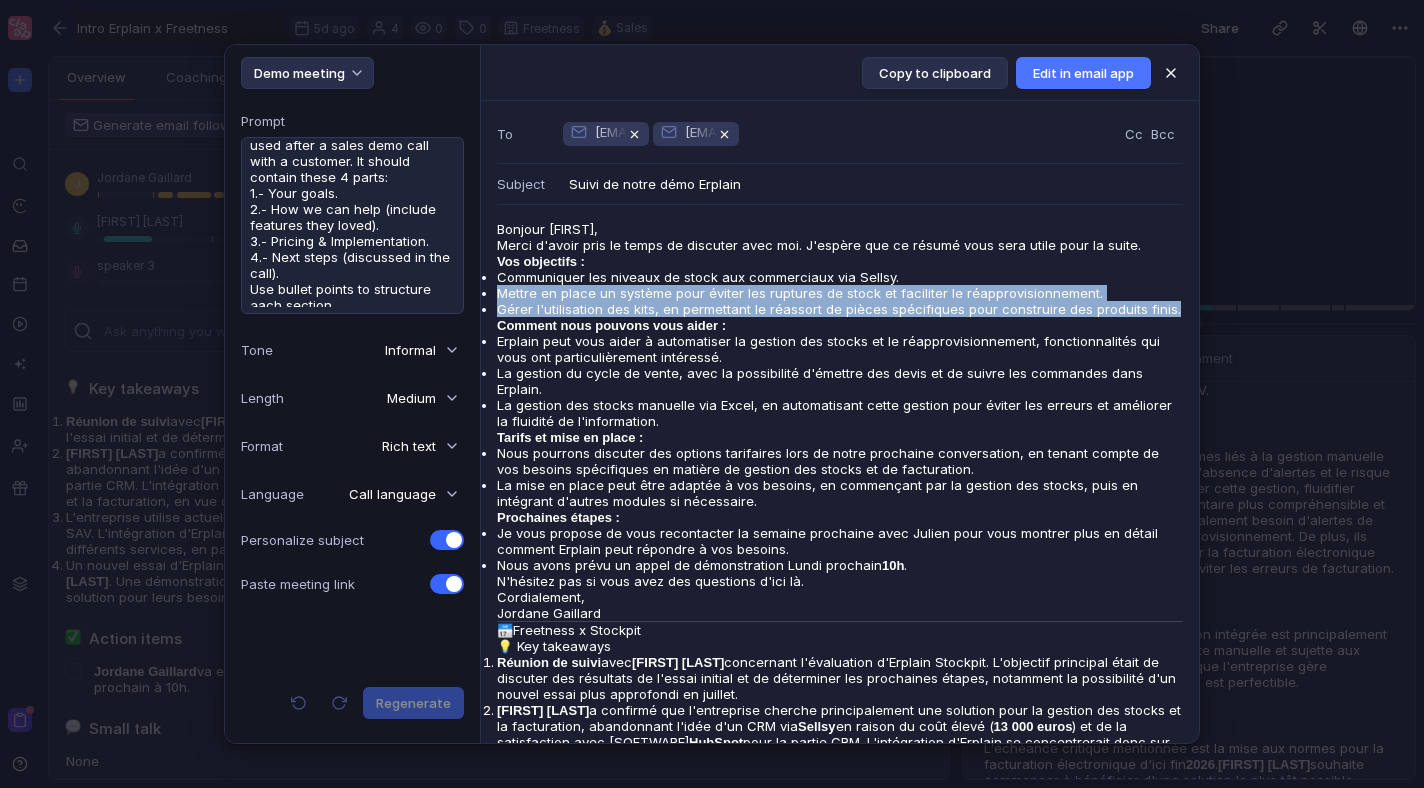 click at bounding box center [1171, 73] 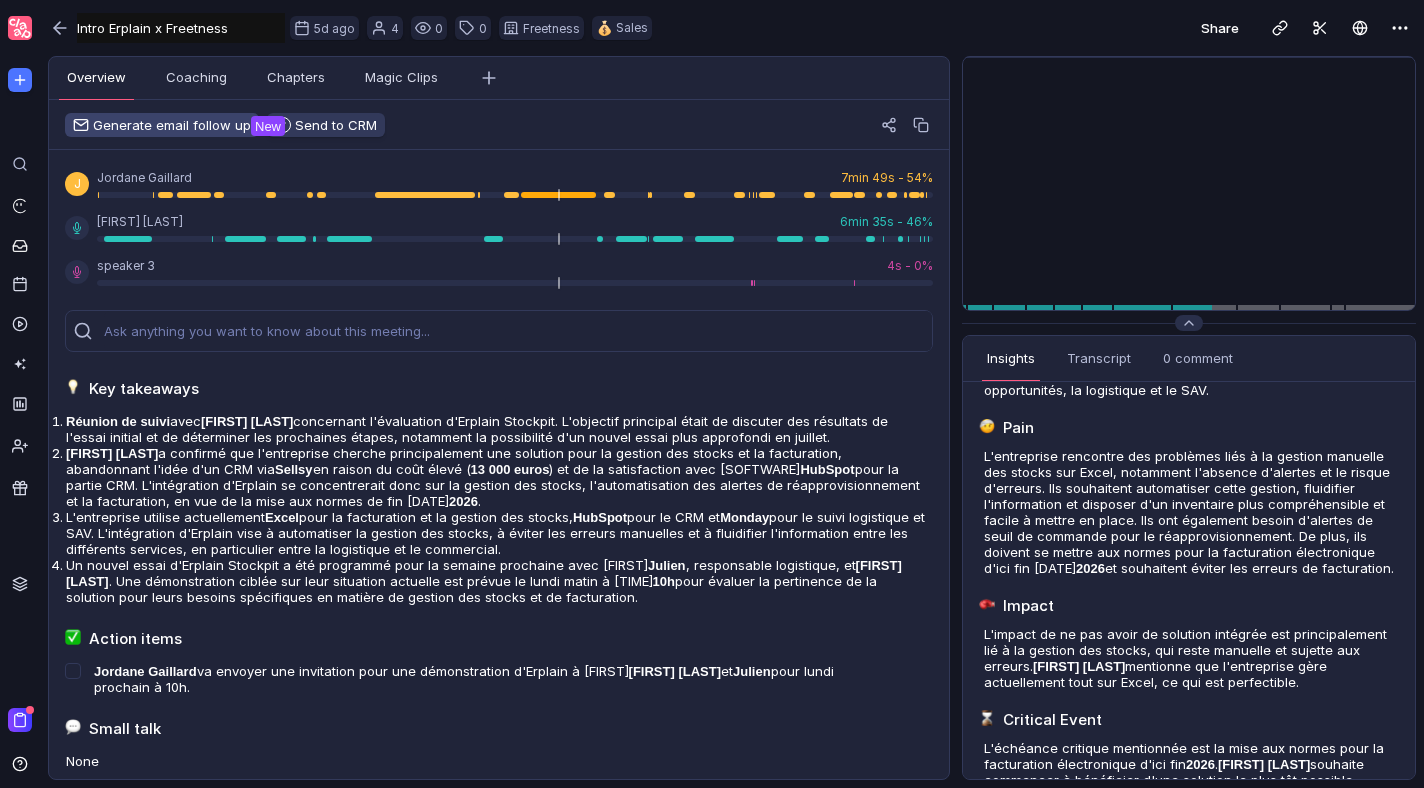 click on "Generate email follow up" at bounding box center (162, 125) 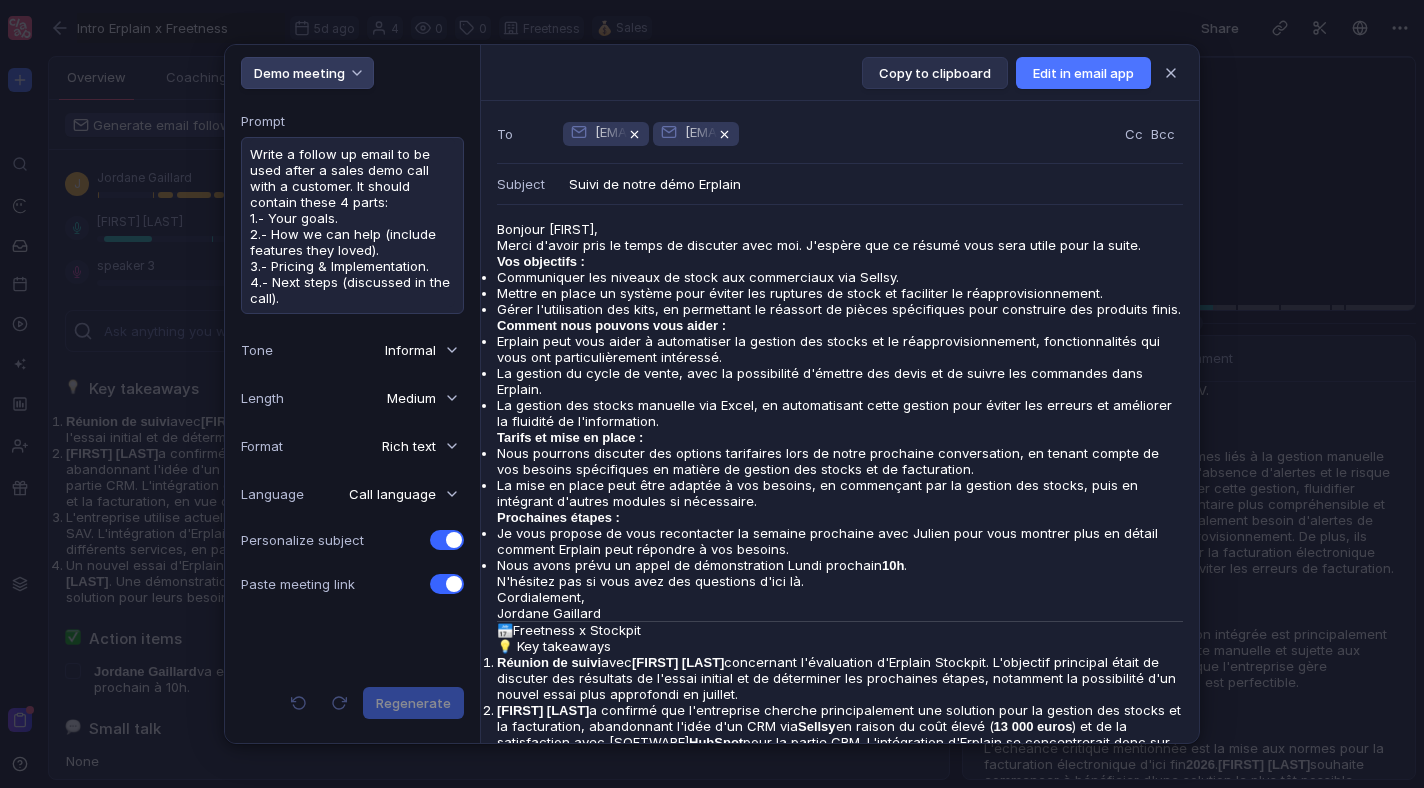 click on "Demo meeting" at bounding box center (299, 73) 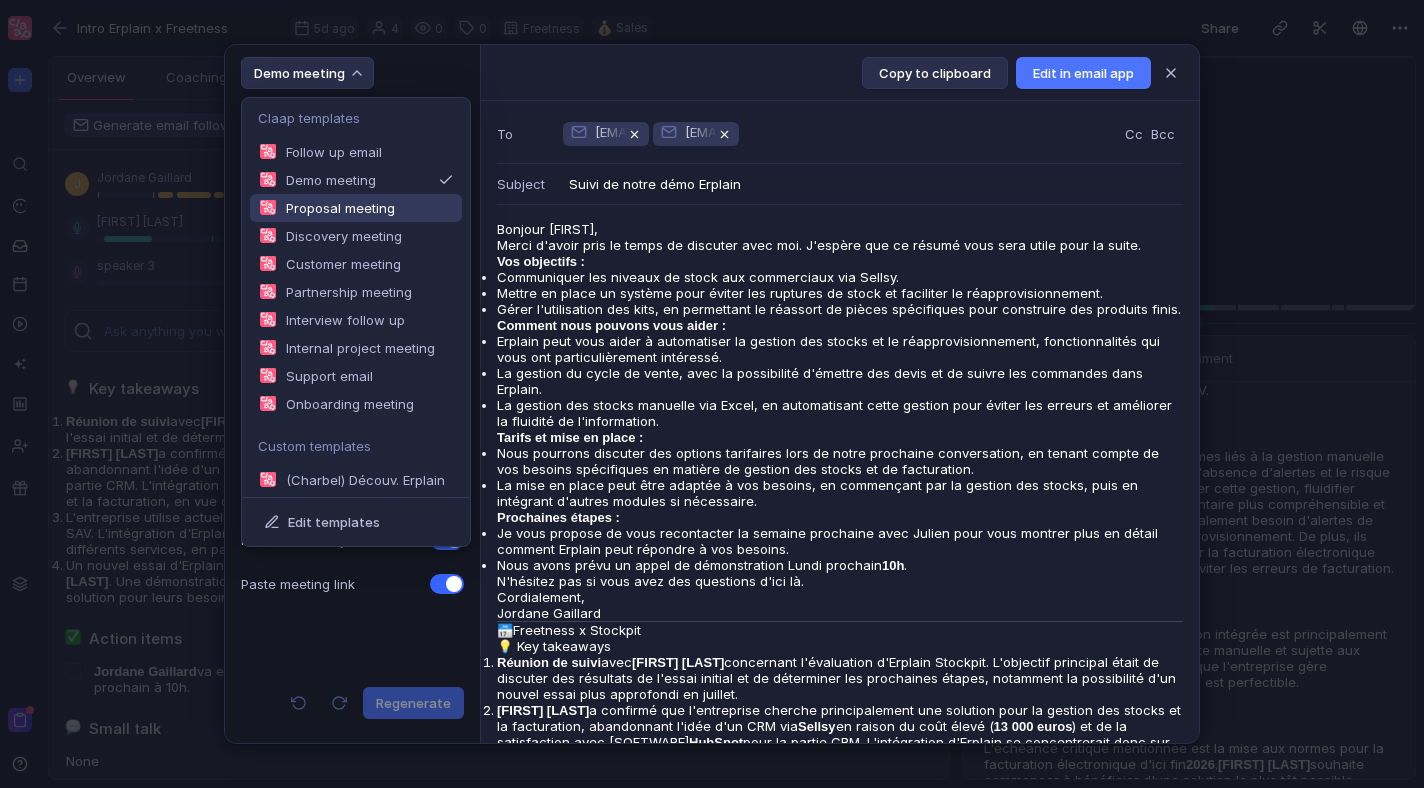 click on "Proposal meeting" at bounding box center [334, 152] 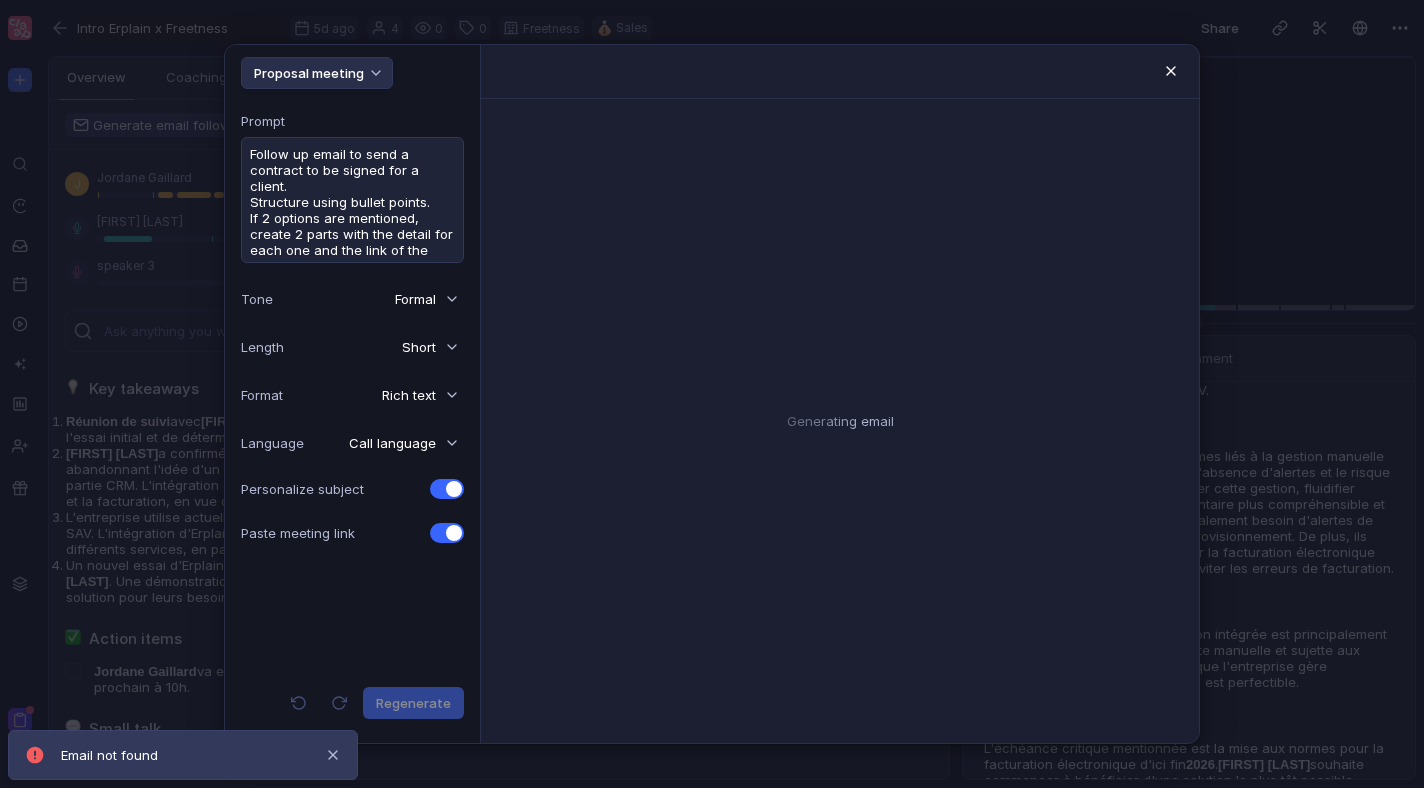 click at bounding box center (1171, 71) 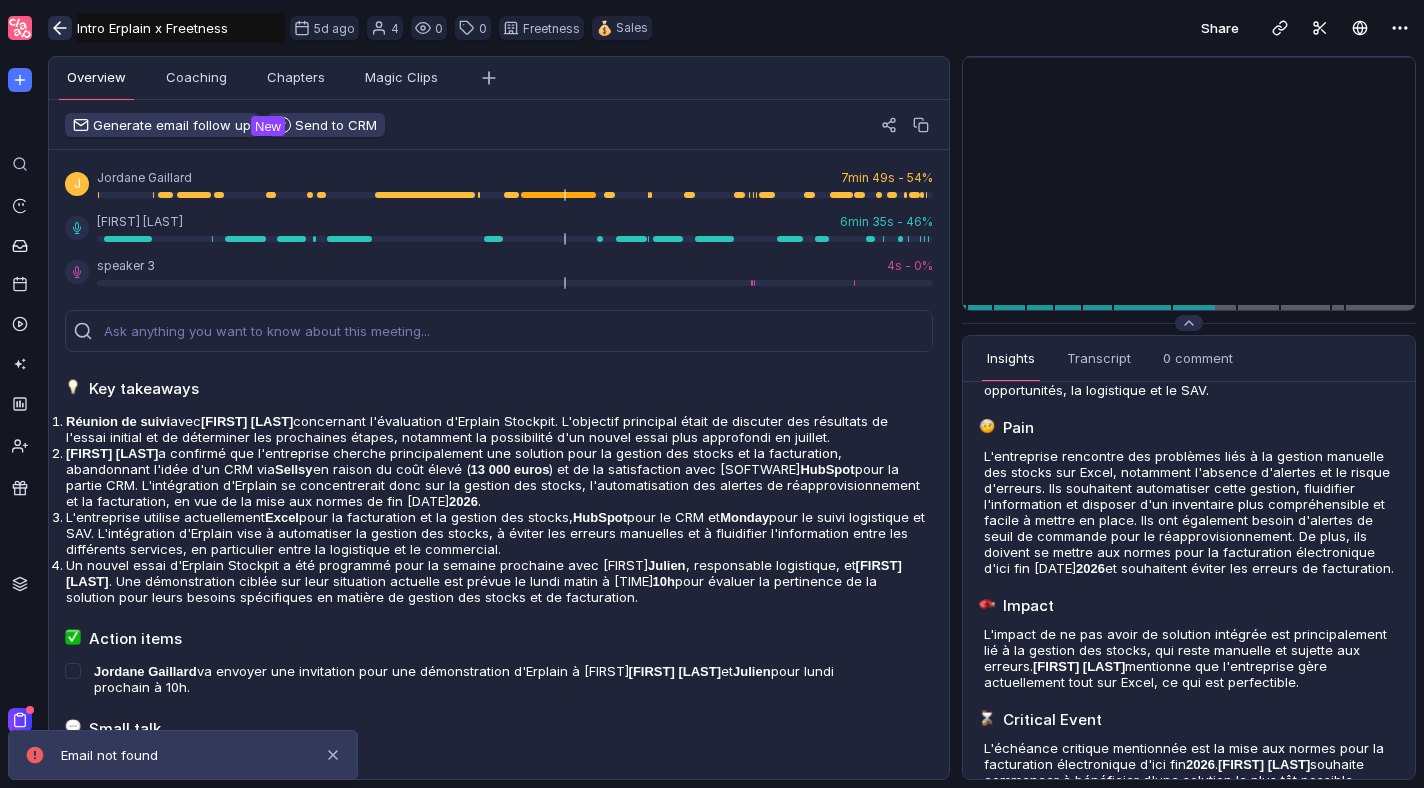 click at bounding box center [60, 28] 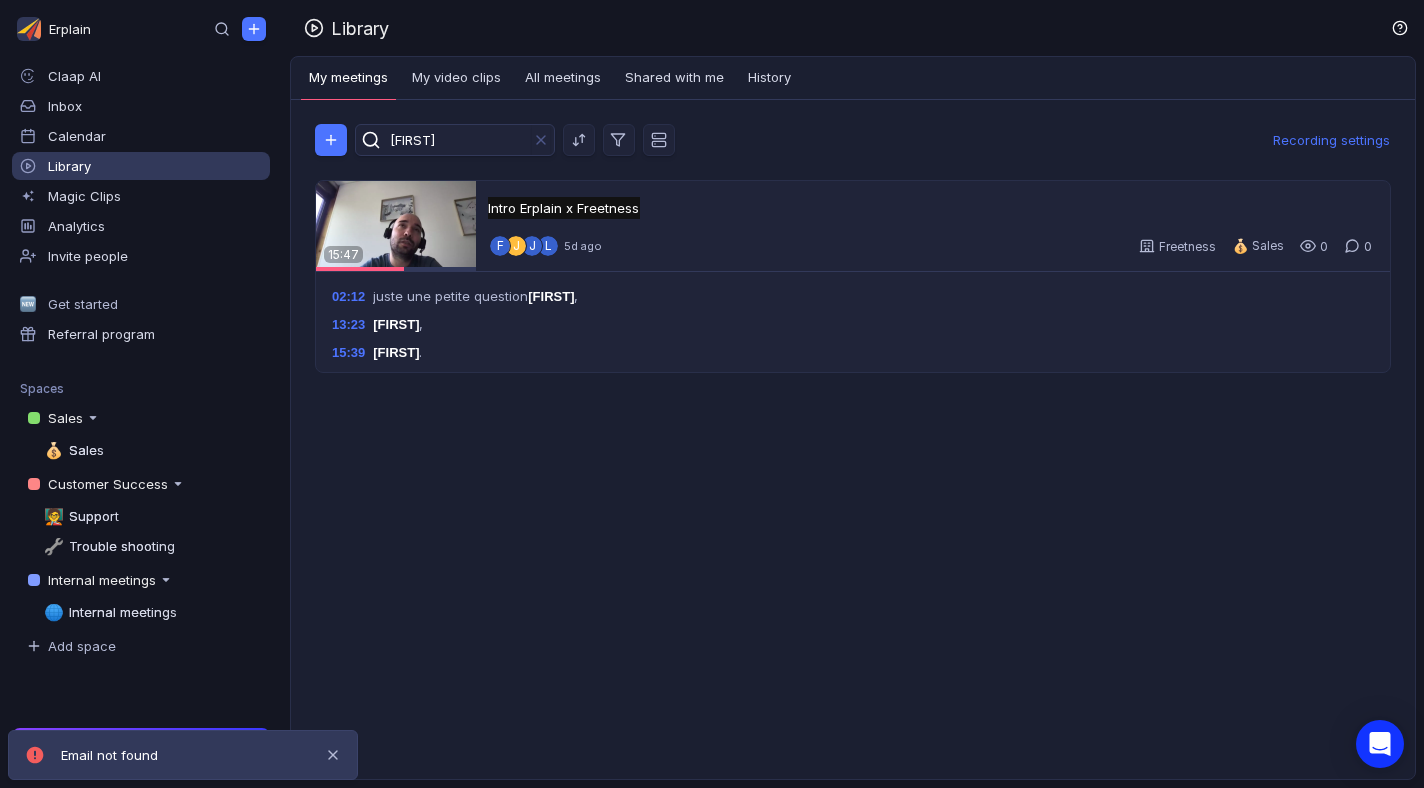 scroll, scrollTop: 0, scrollLeft: 0, axis: both 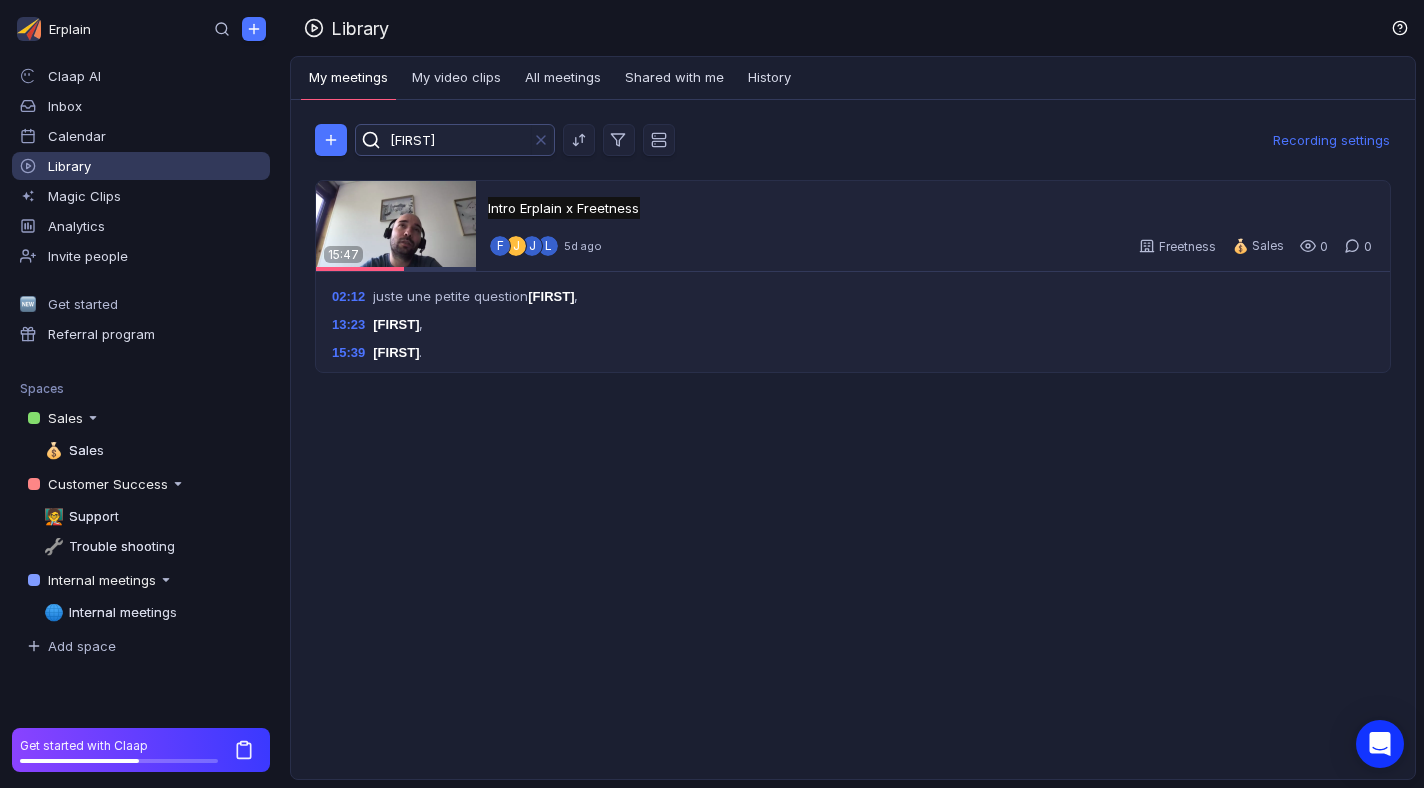 click at bounding box center (502, 140) 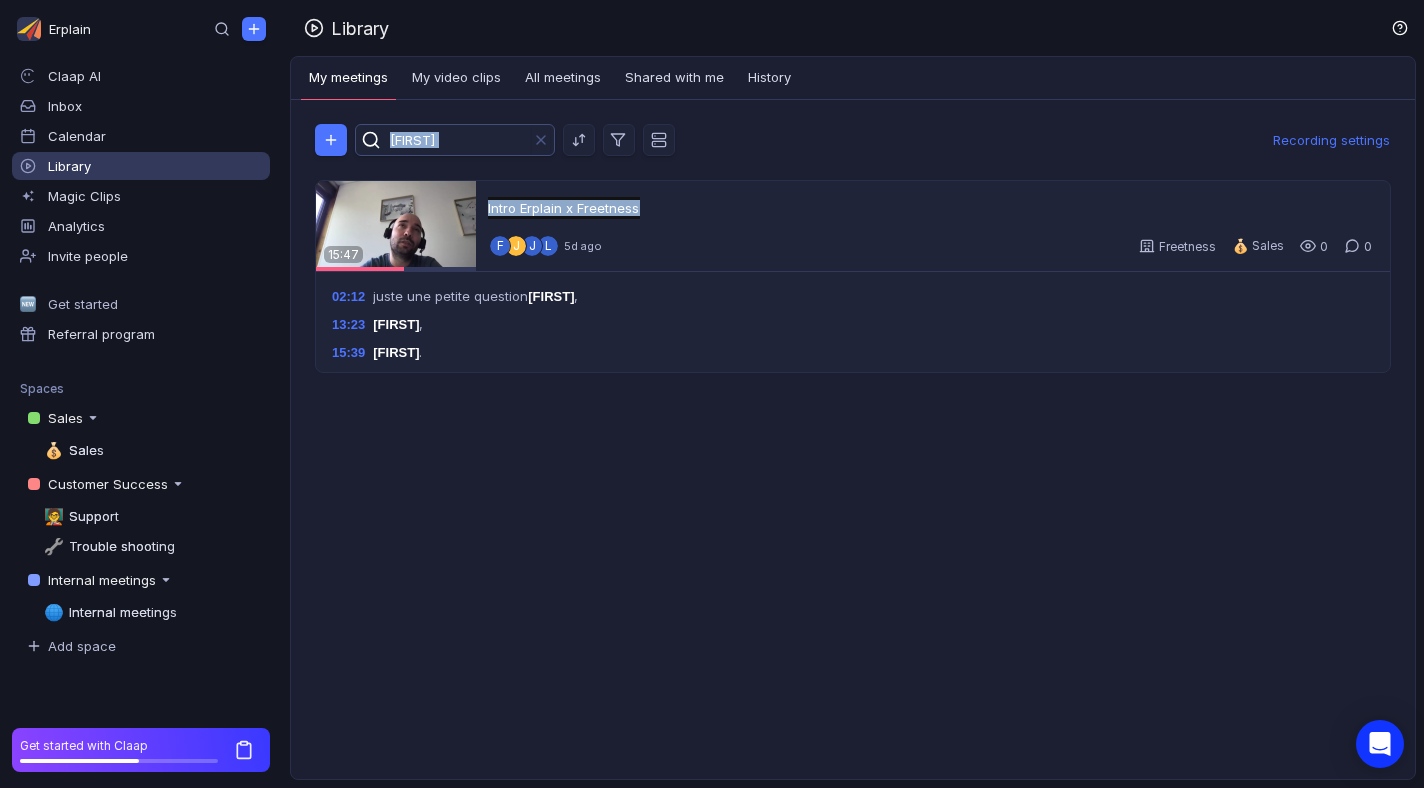 click at bounding box center (502, 140) 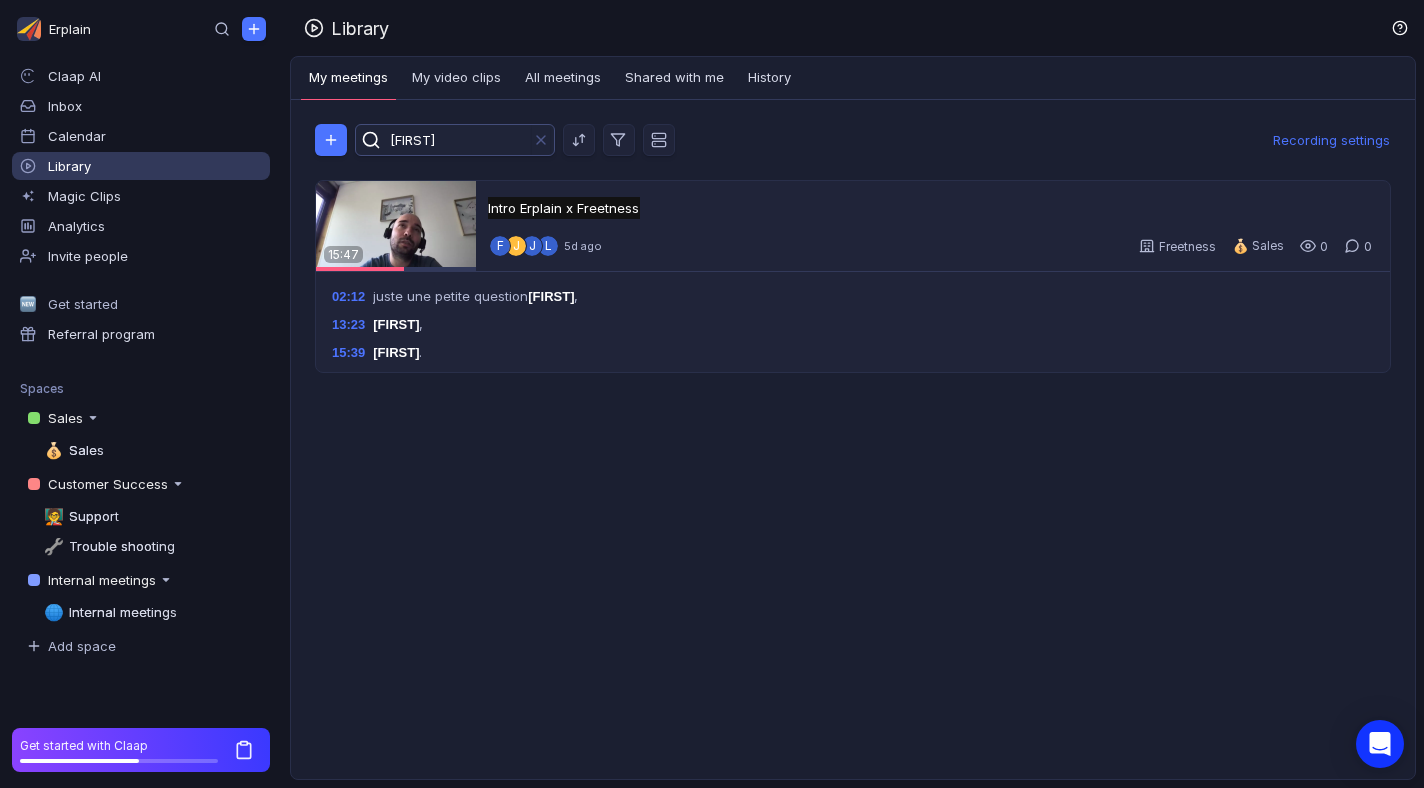 click at bounding box center (502, 140) 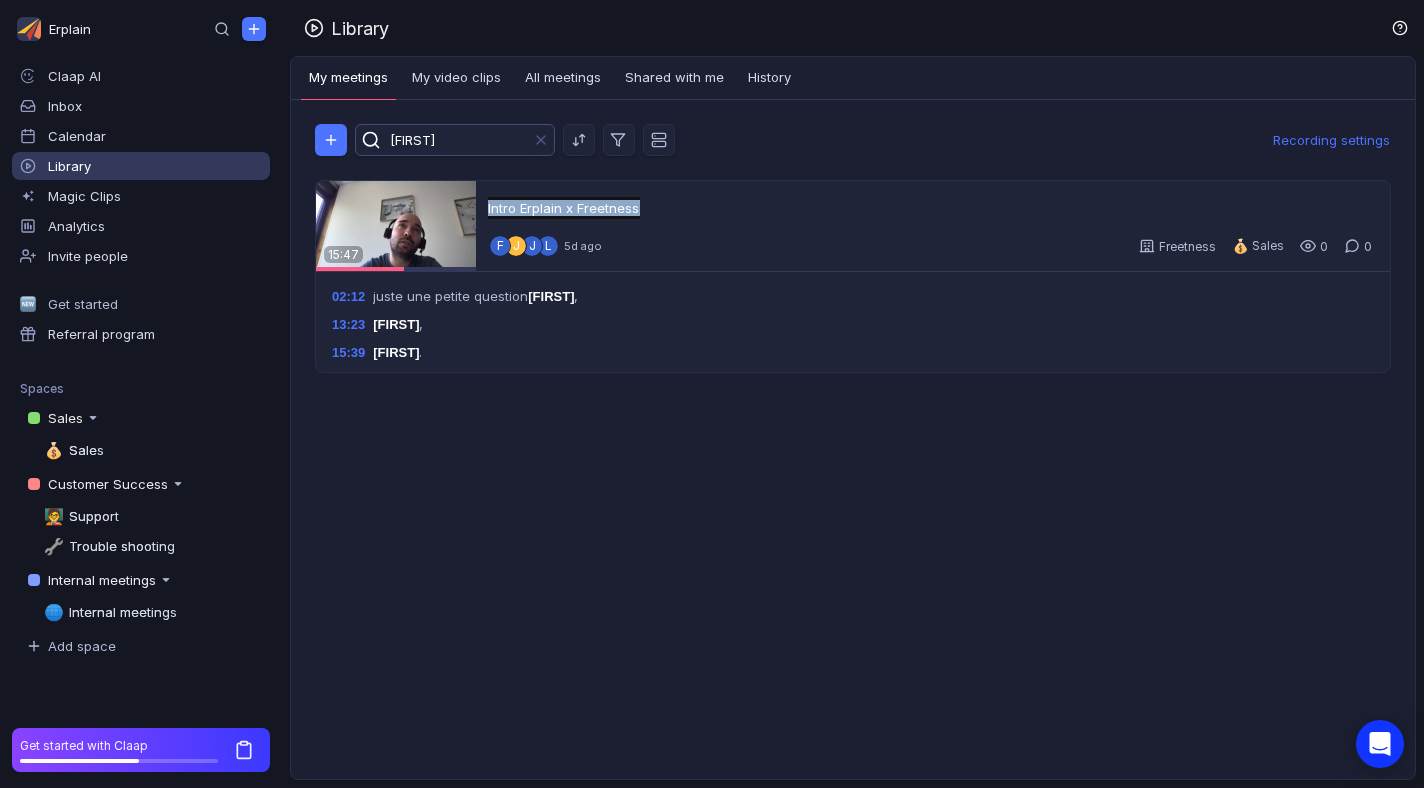 click at bounding box center (502, 140) 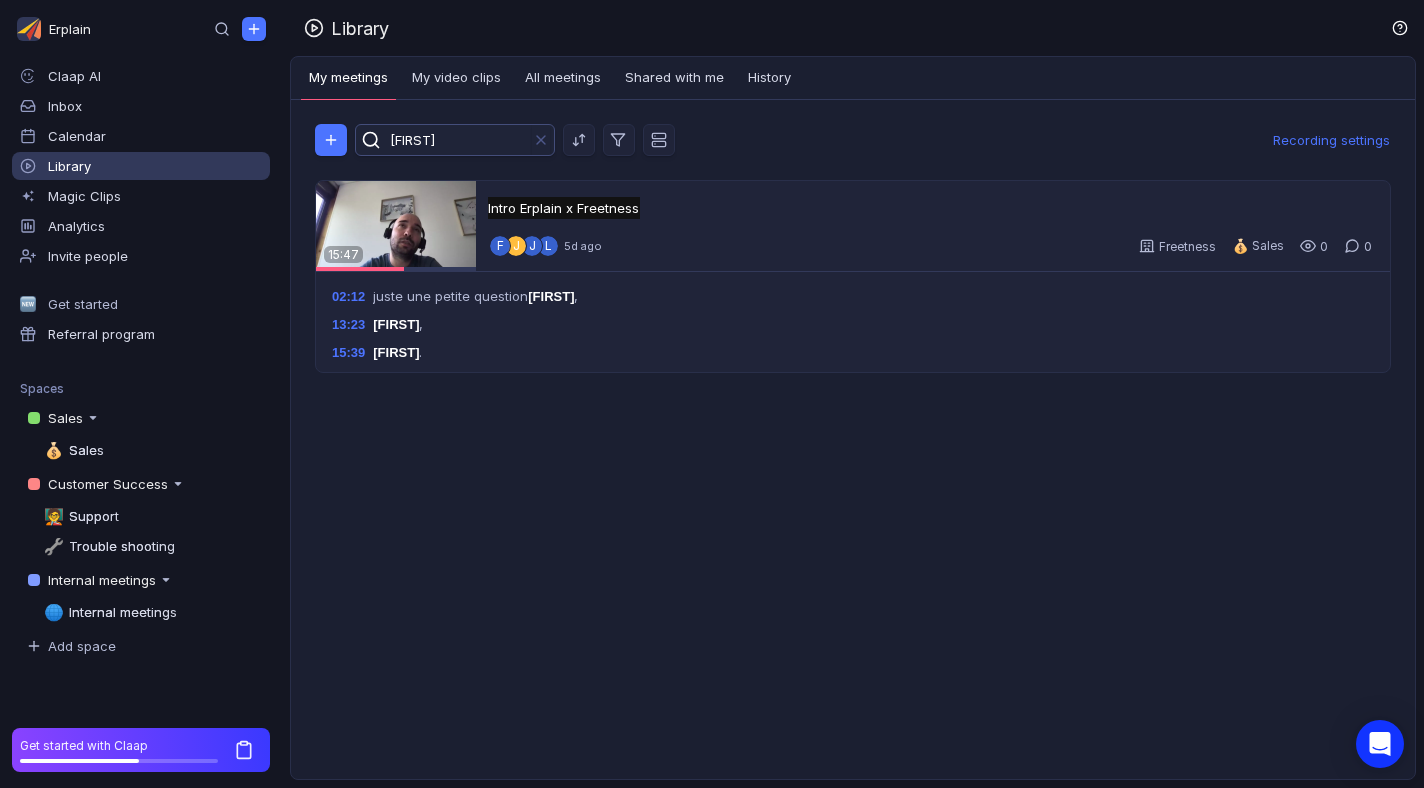 click at bounding box center (502, 140) 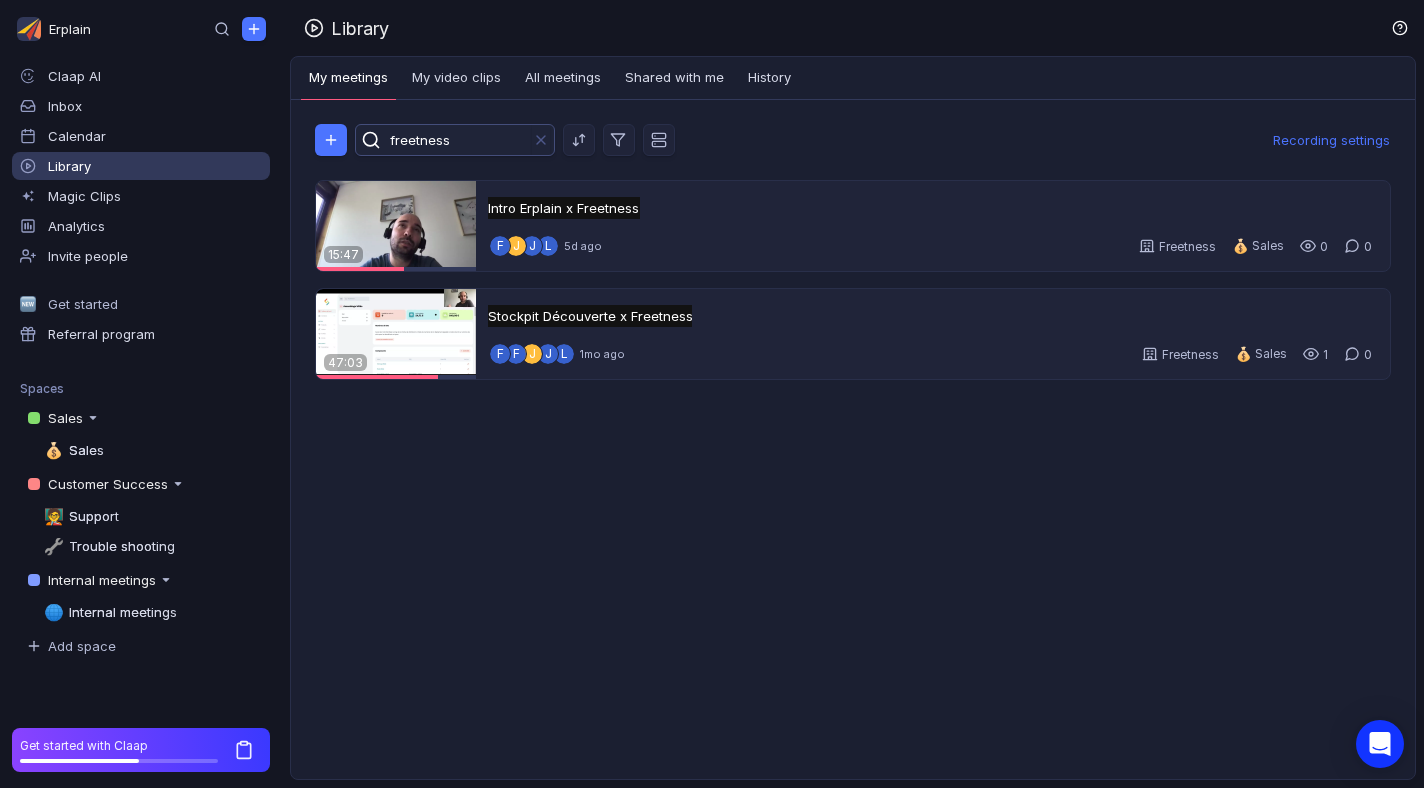 type on "freetness" 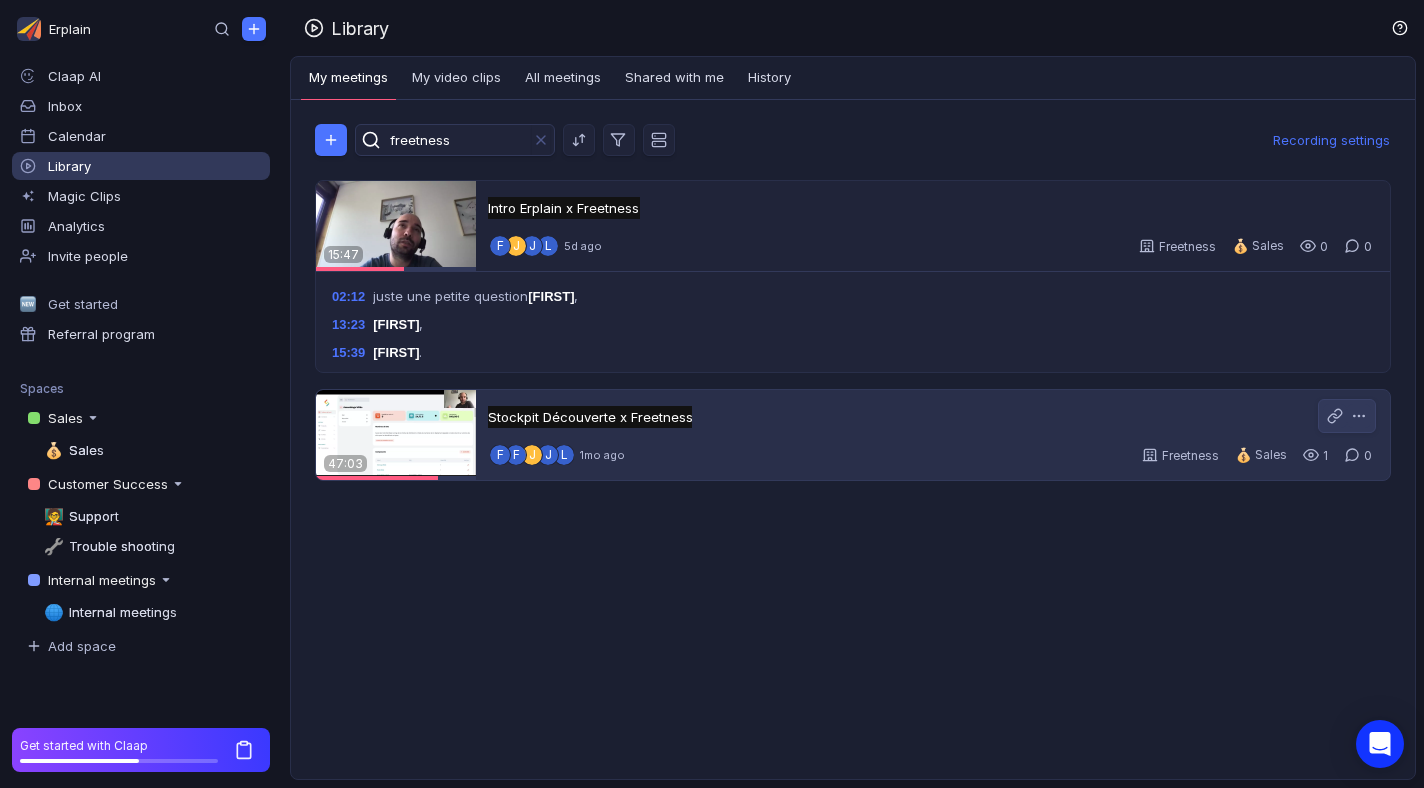 click at bounding box center [396, 435] 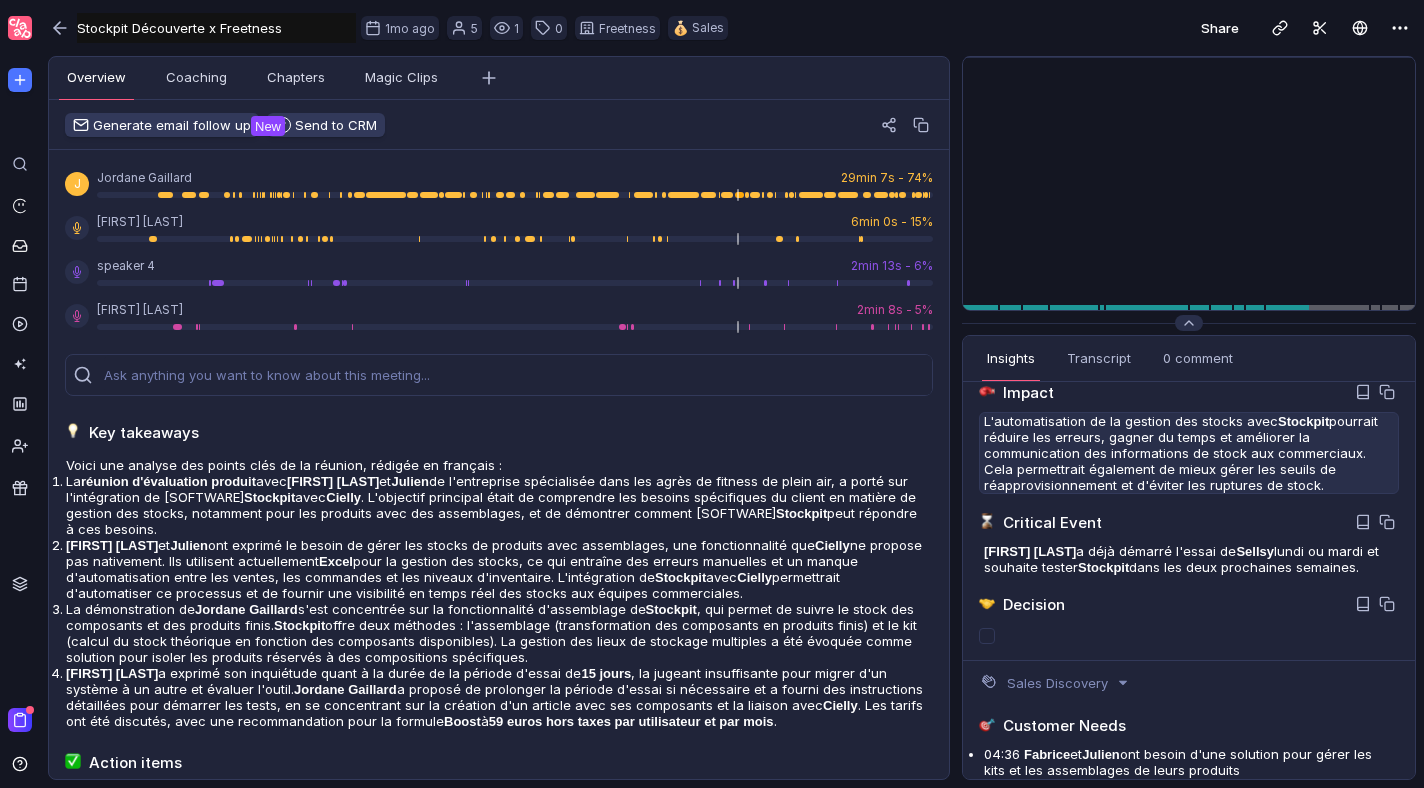 scroll, scrollTop: 507, scrollLeft: 0, axis: vertical 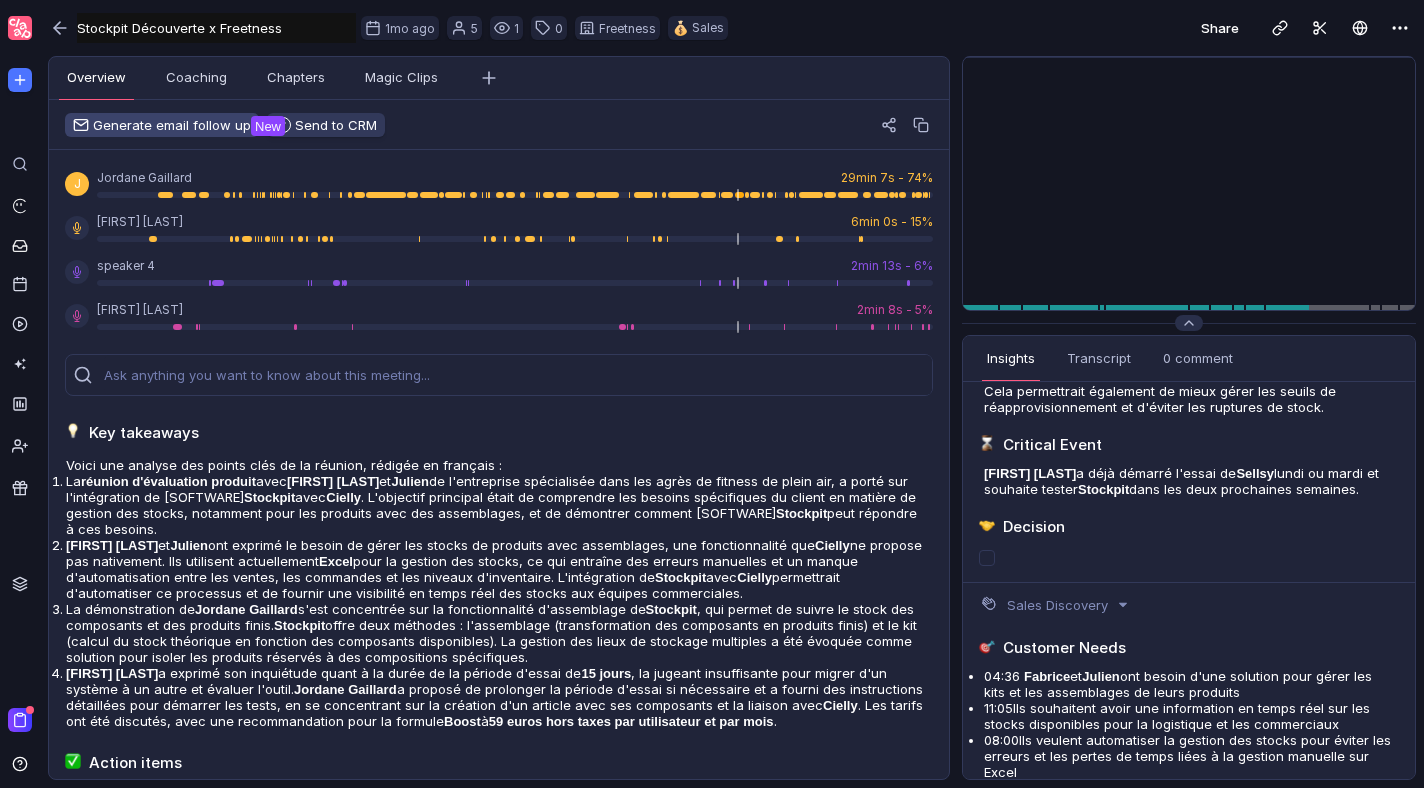 click on "Generate email follow up" at bounding box center (162, 125) 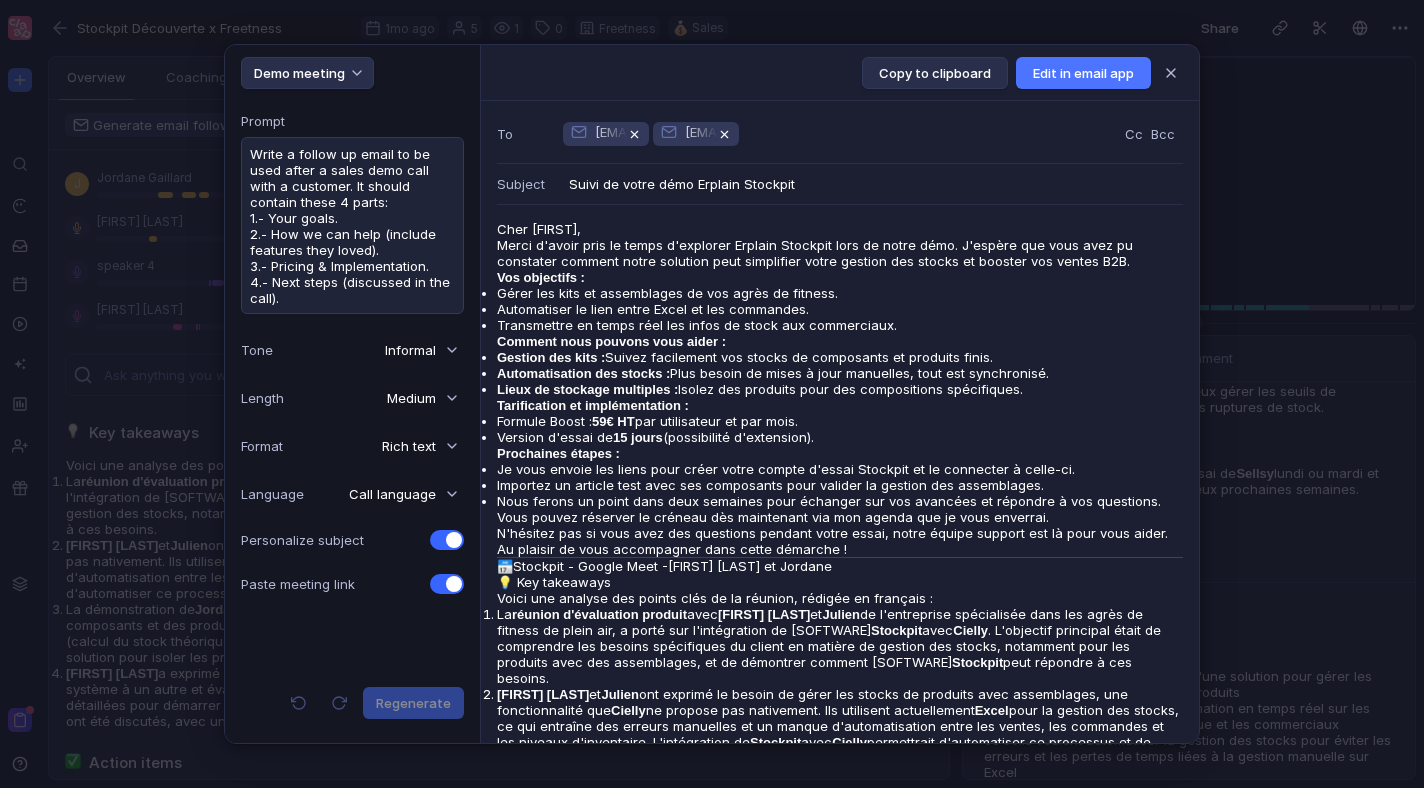 click on "Automatiser le lien entre Excel et les commandes." at bounding box center (840, 293) 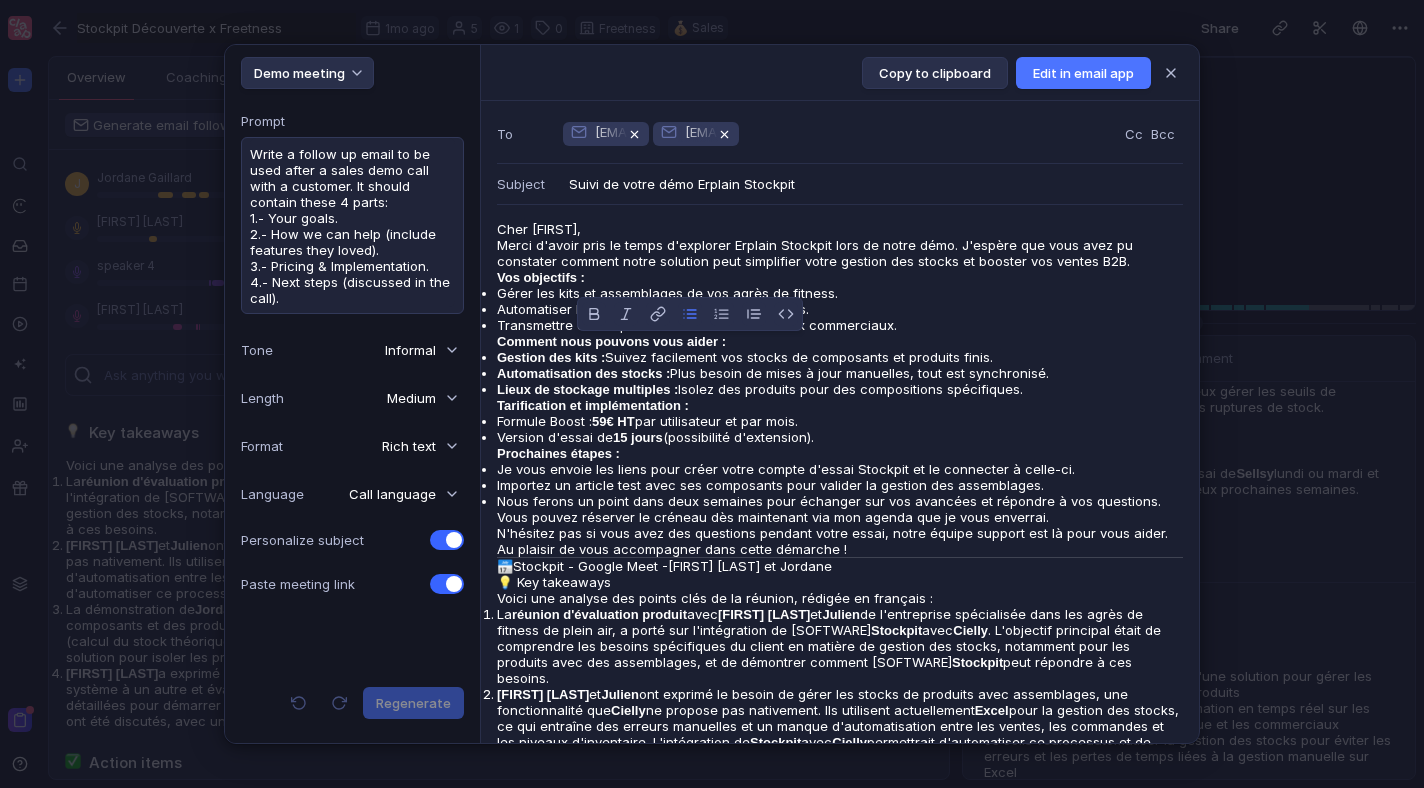 click on "Automatiser le lien entre Excel et les commandes." at bounding box center (840, 293) 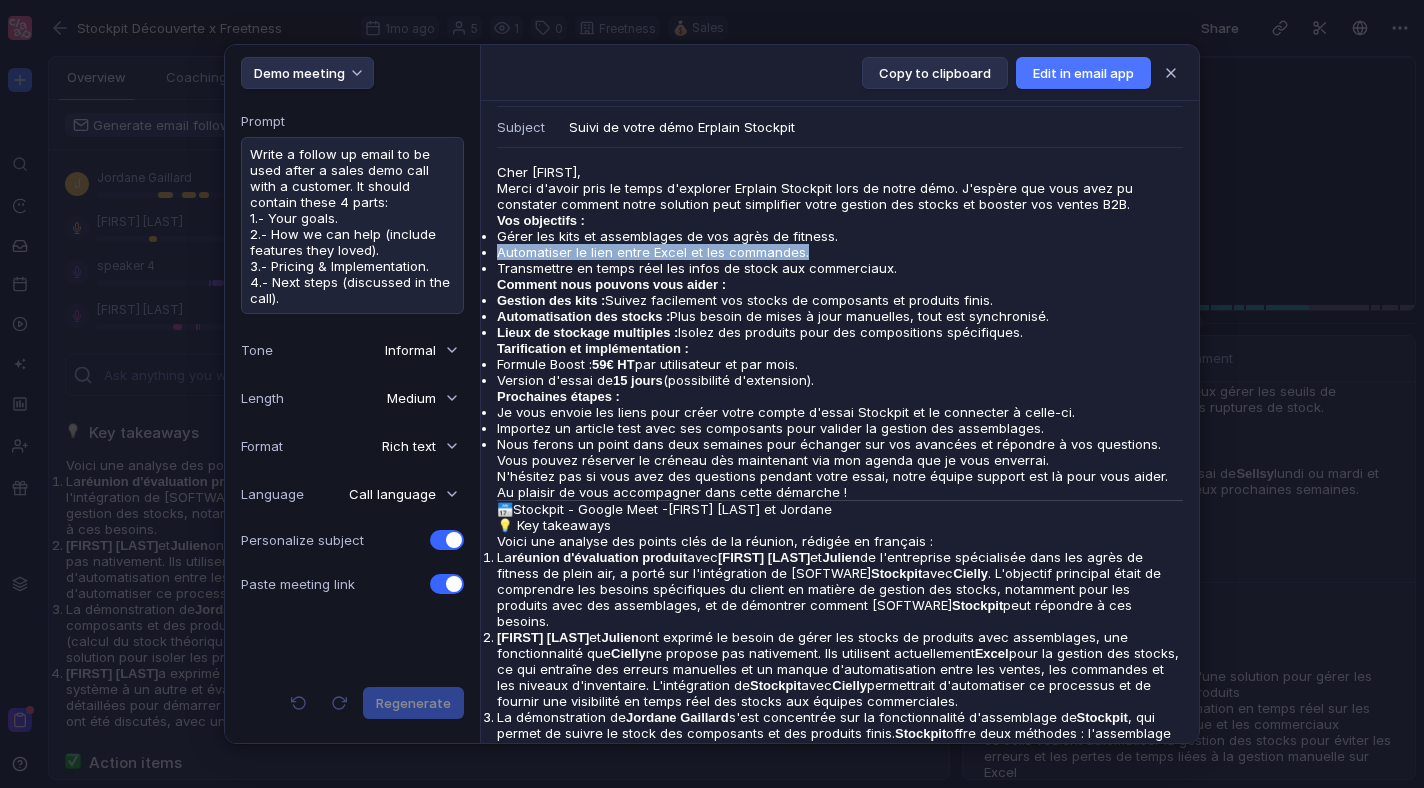 scroll, scrollTop: 96, scrollLeft: 0, axis: vertical 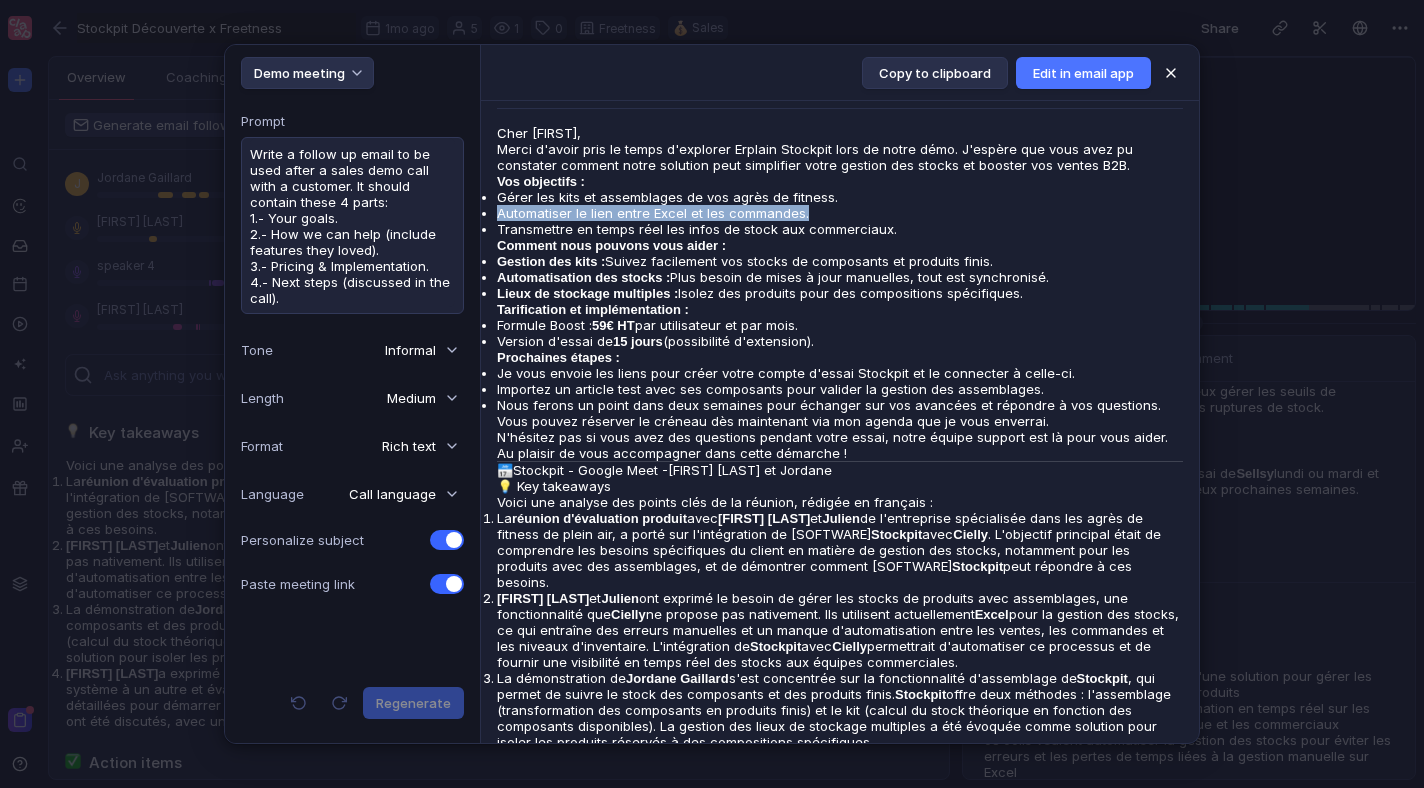 click at bounding box center (1171, 73) 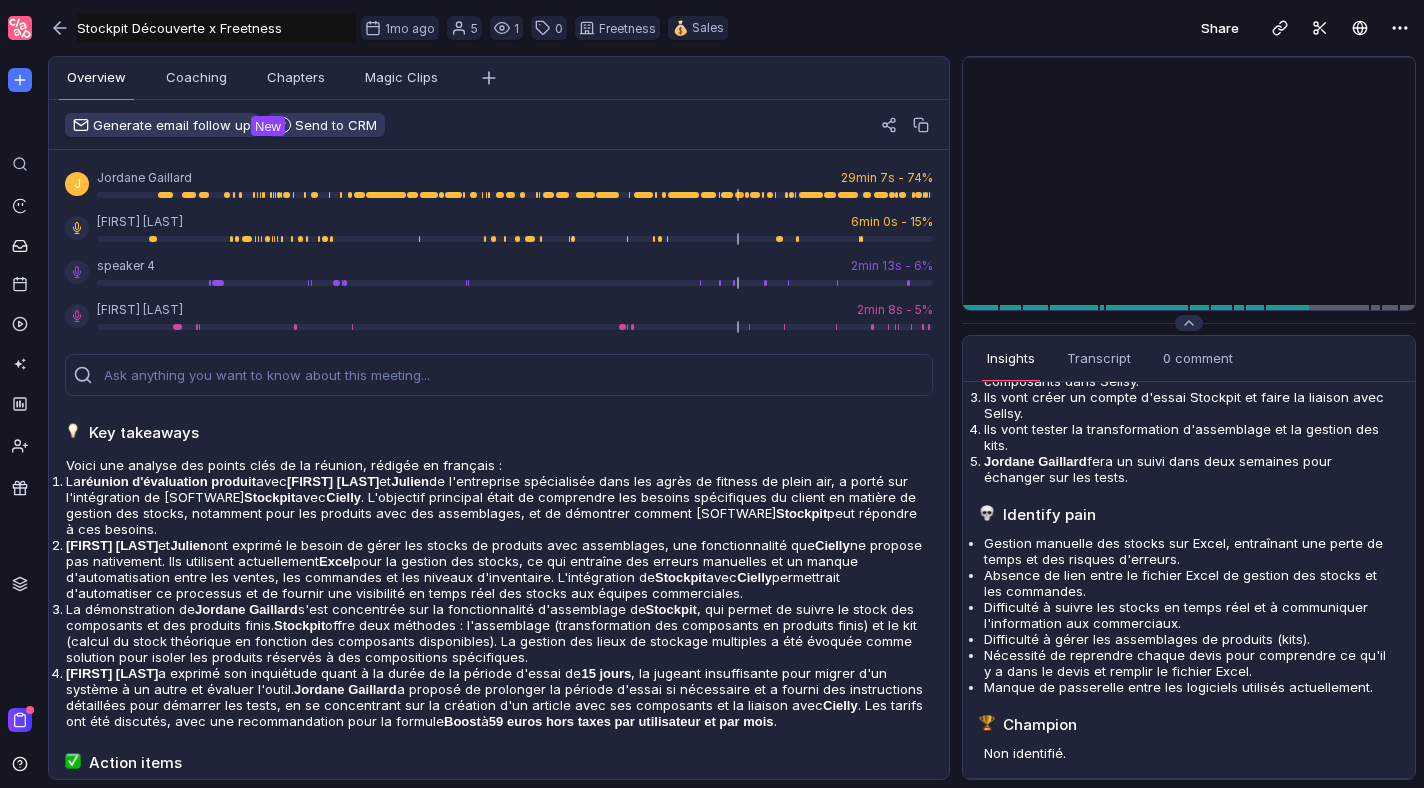 scroll, scrollTop: 2495, scrollLeft: 0, axis: vertical 